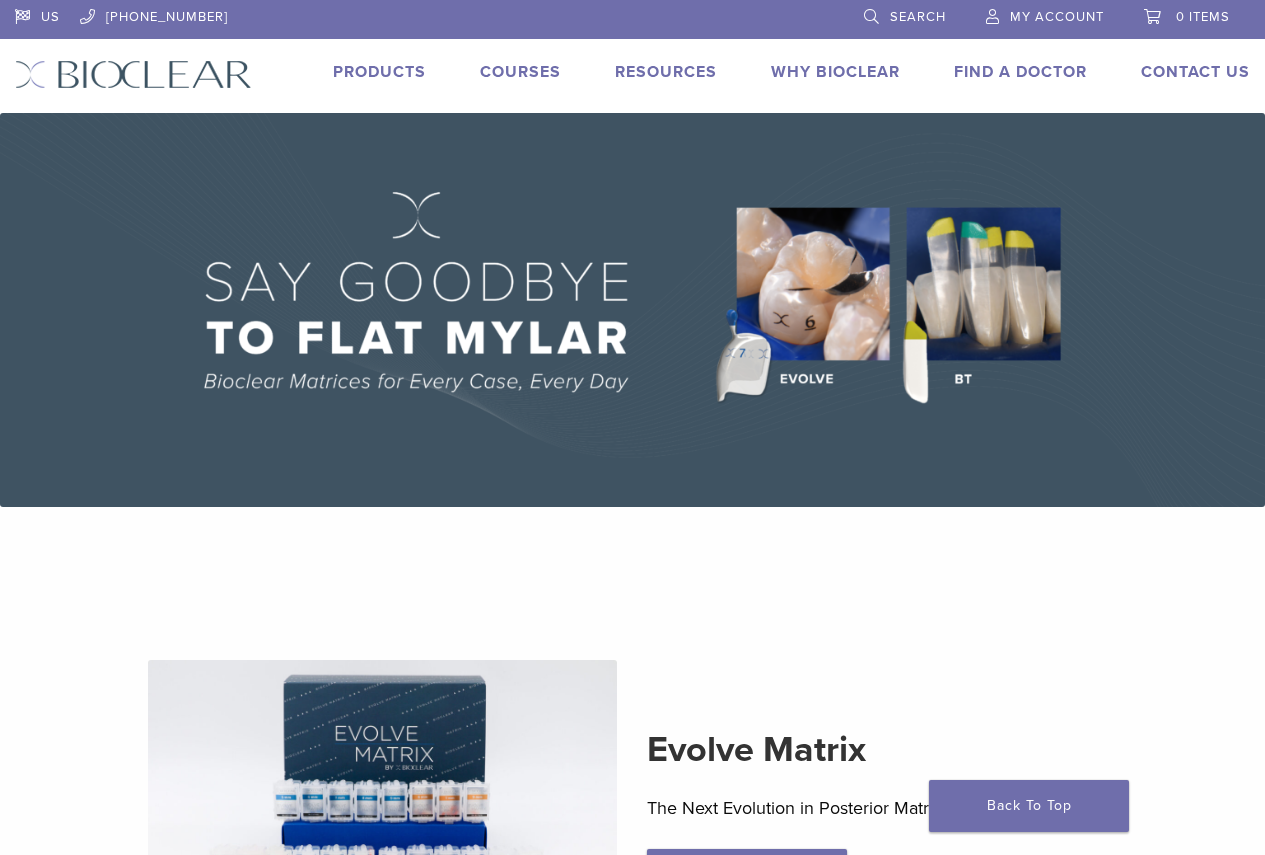 scroll, scrollTop: 0, scrollLeft: 0, axis: both 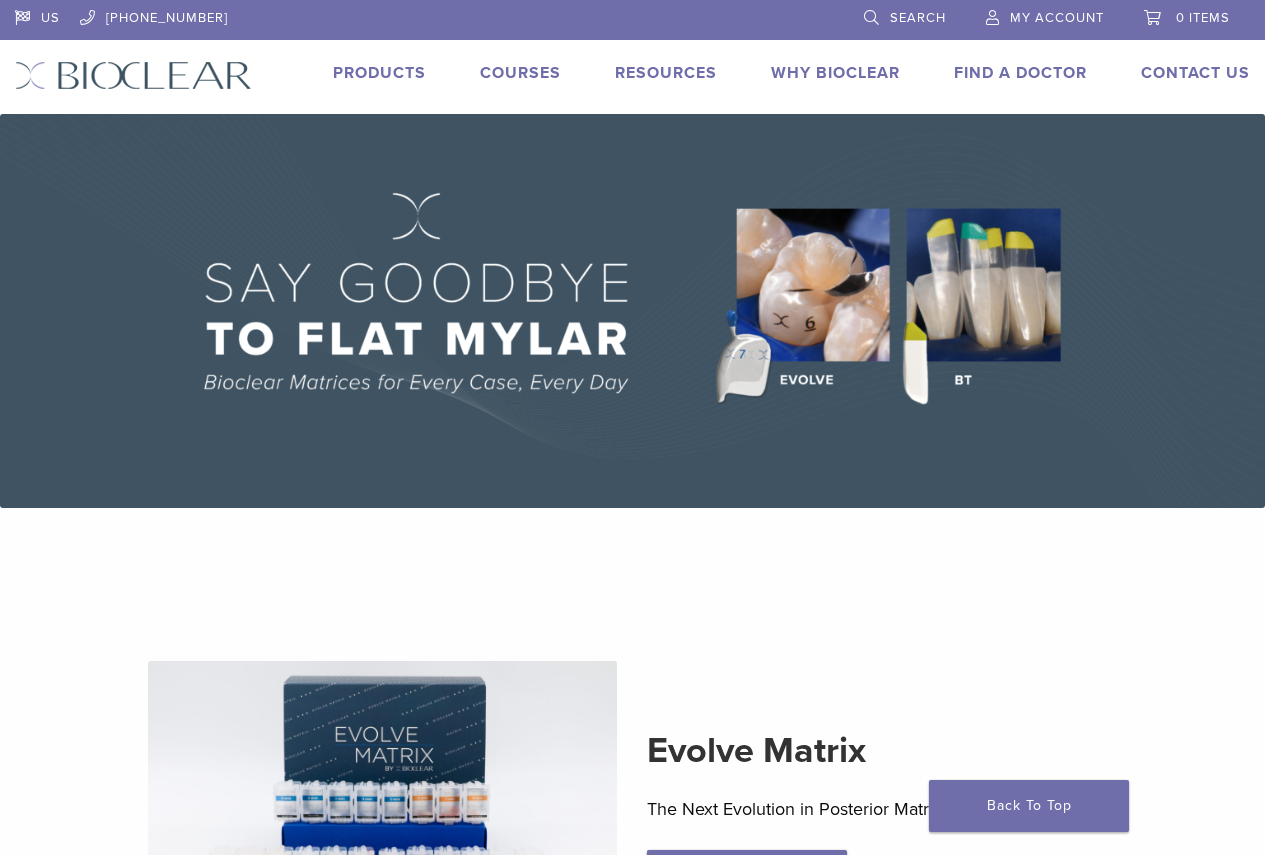 click on "Products" at bounding box center [379, 73] 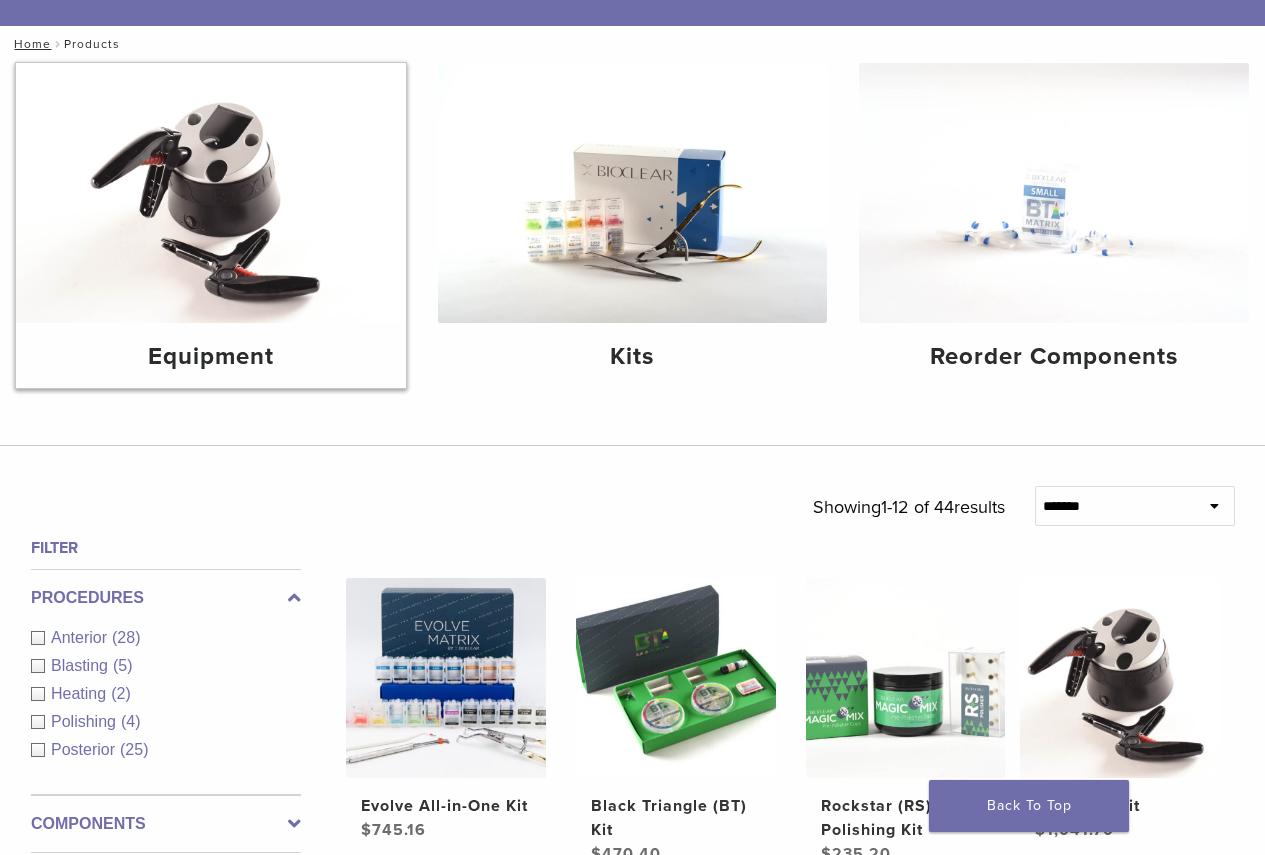 scroll, scrollTop: 300, scrollLeft: 0, axis: vertical 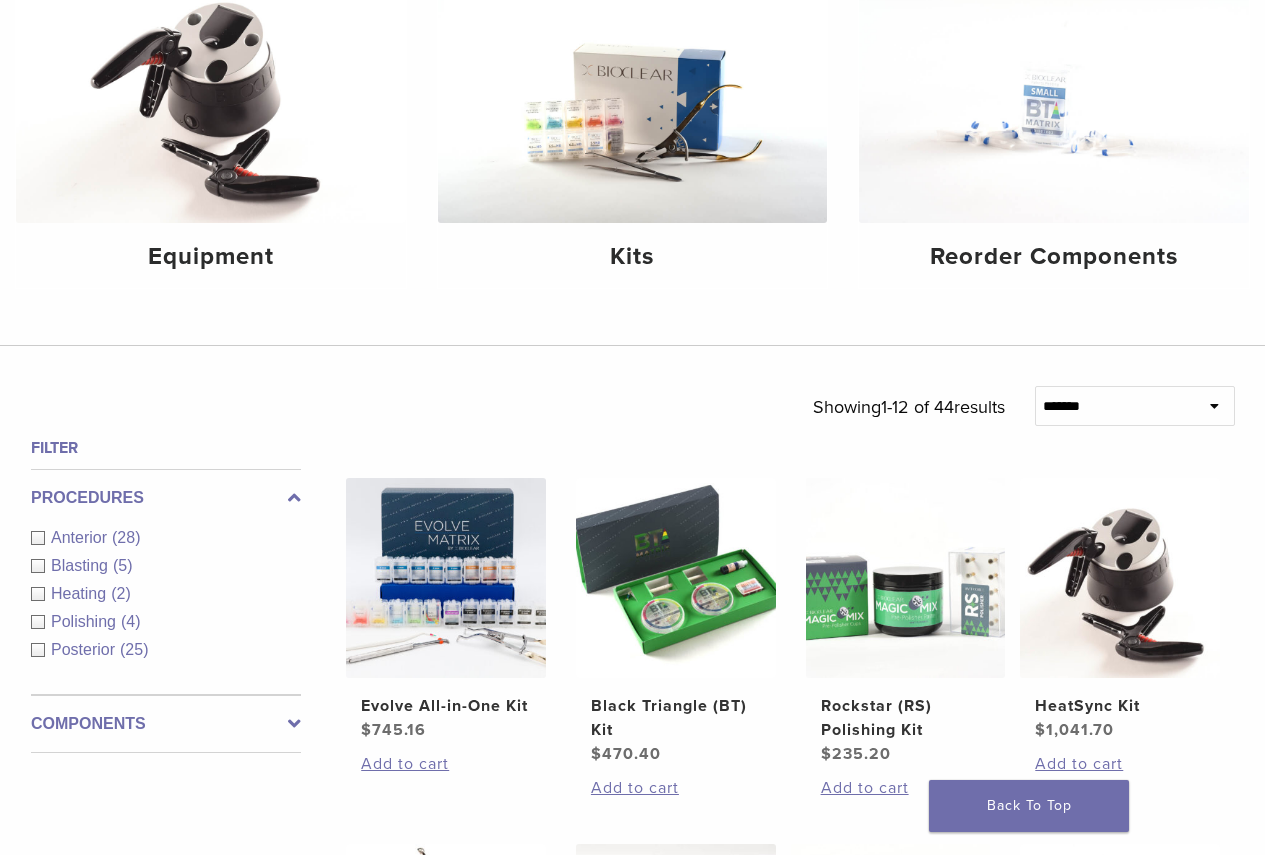 click on "Anterior" at bounding box center [81, 537] 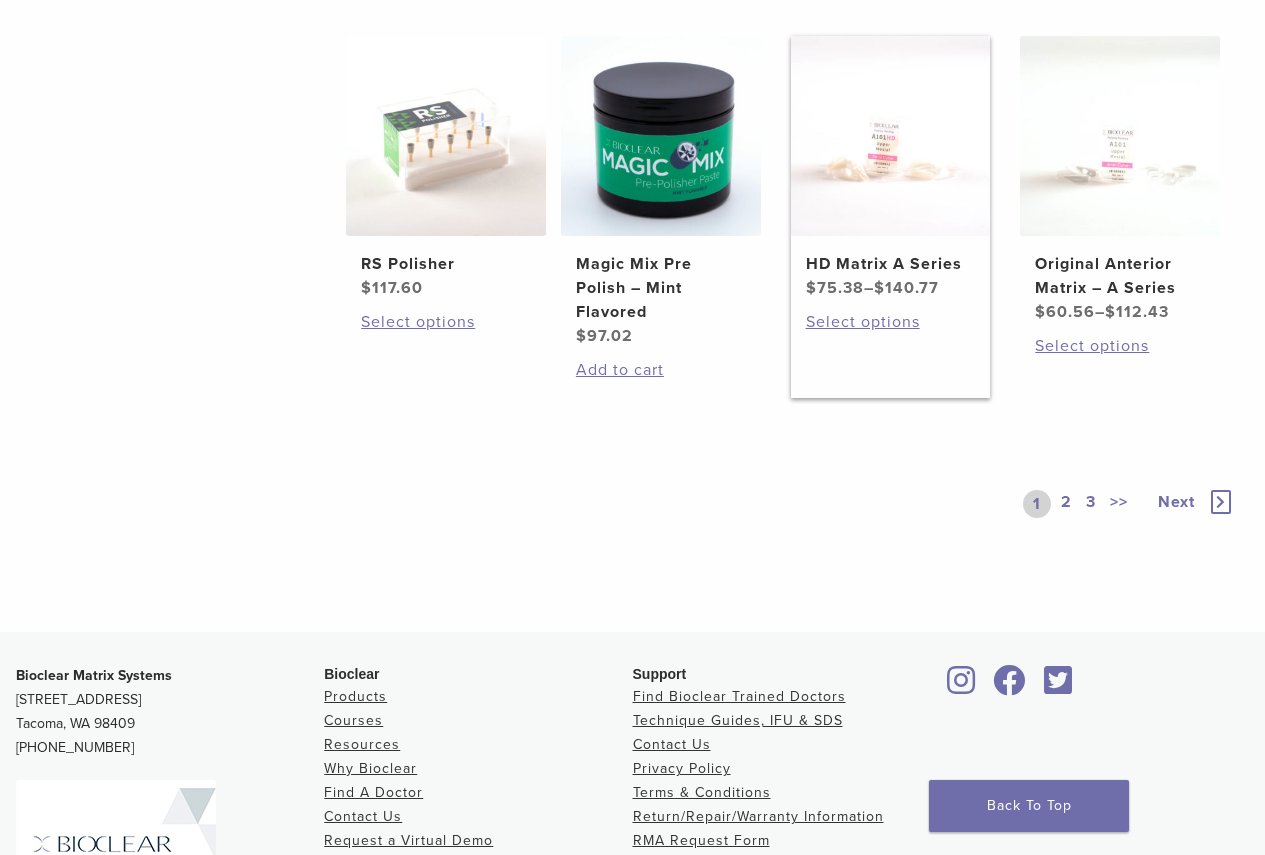 scroll, scrollTop: 1400, scrollLeft: 0, axis: vertical 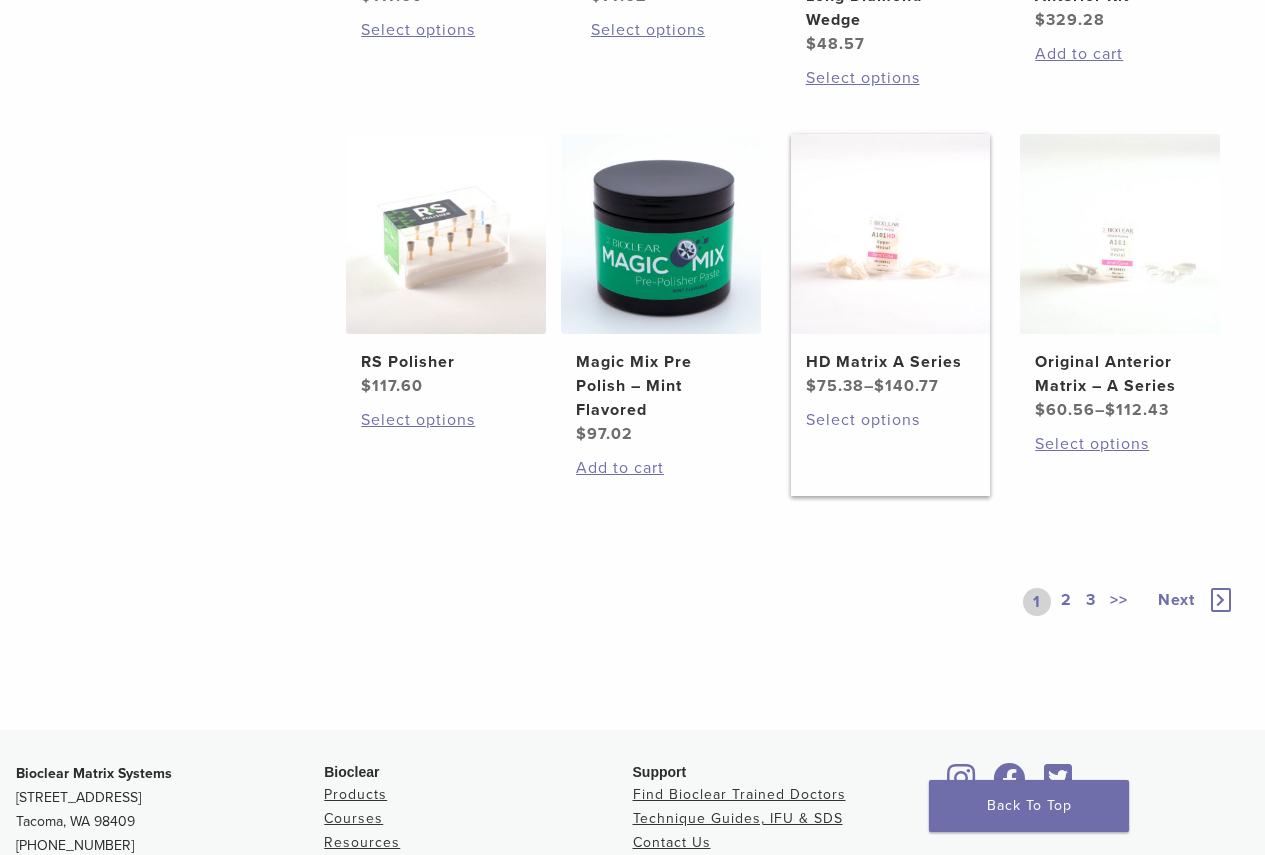 click on "Select options" at bounding box center (891, 420) 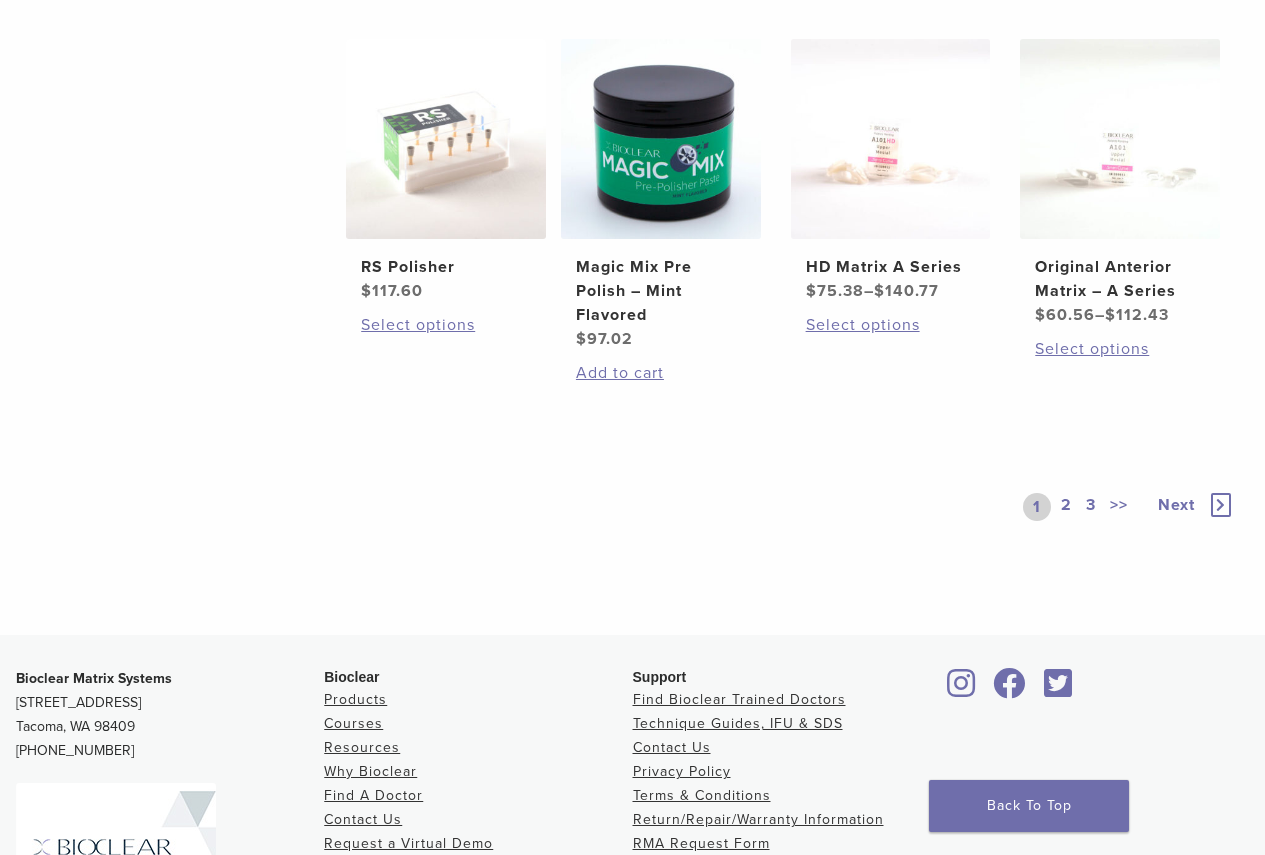 scroll, scrollTop: 1400, scrollLeft: 0, axis: vertical 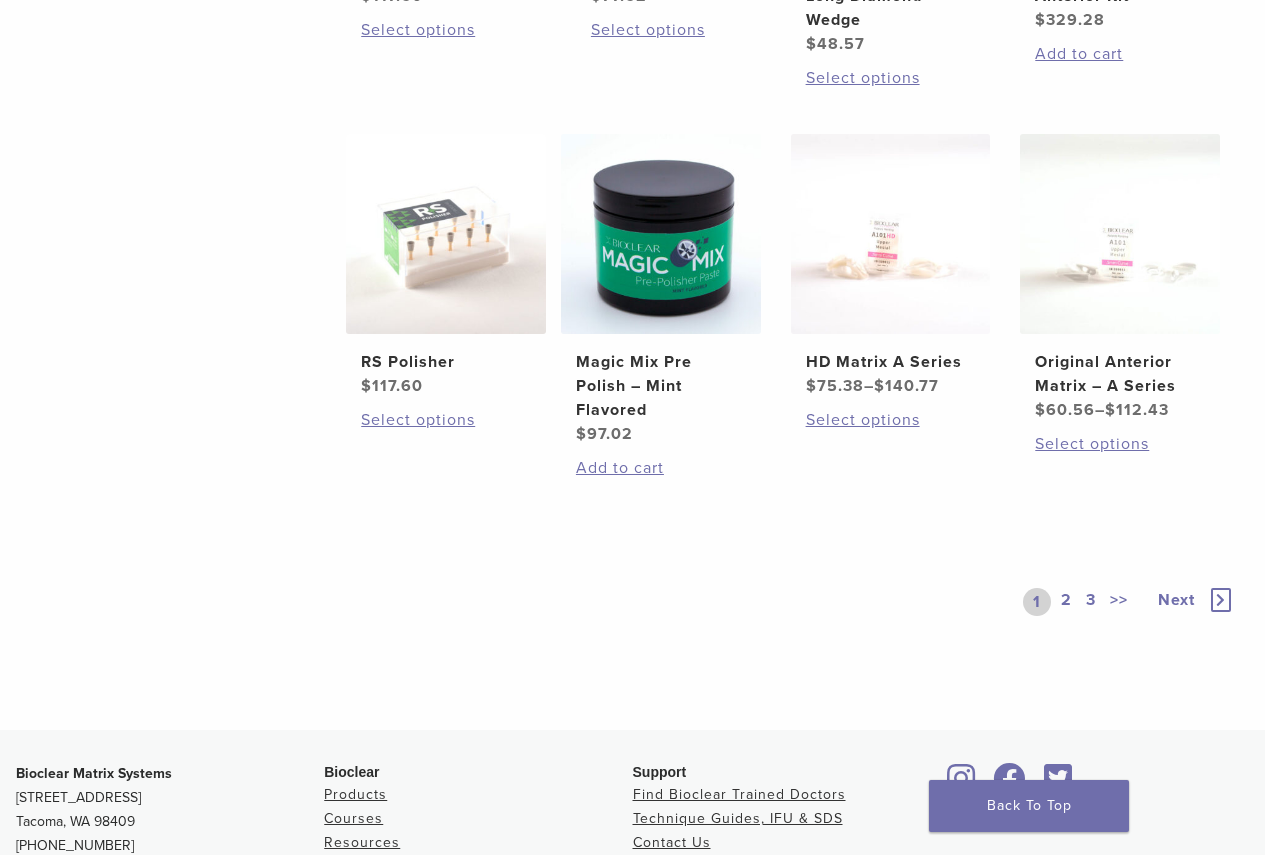 click at bounding box center (1221, 600) 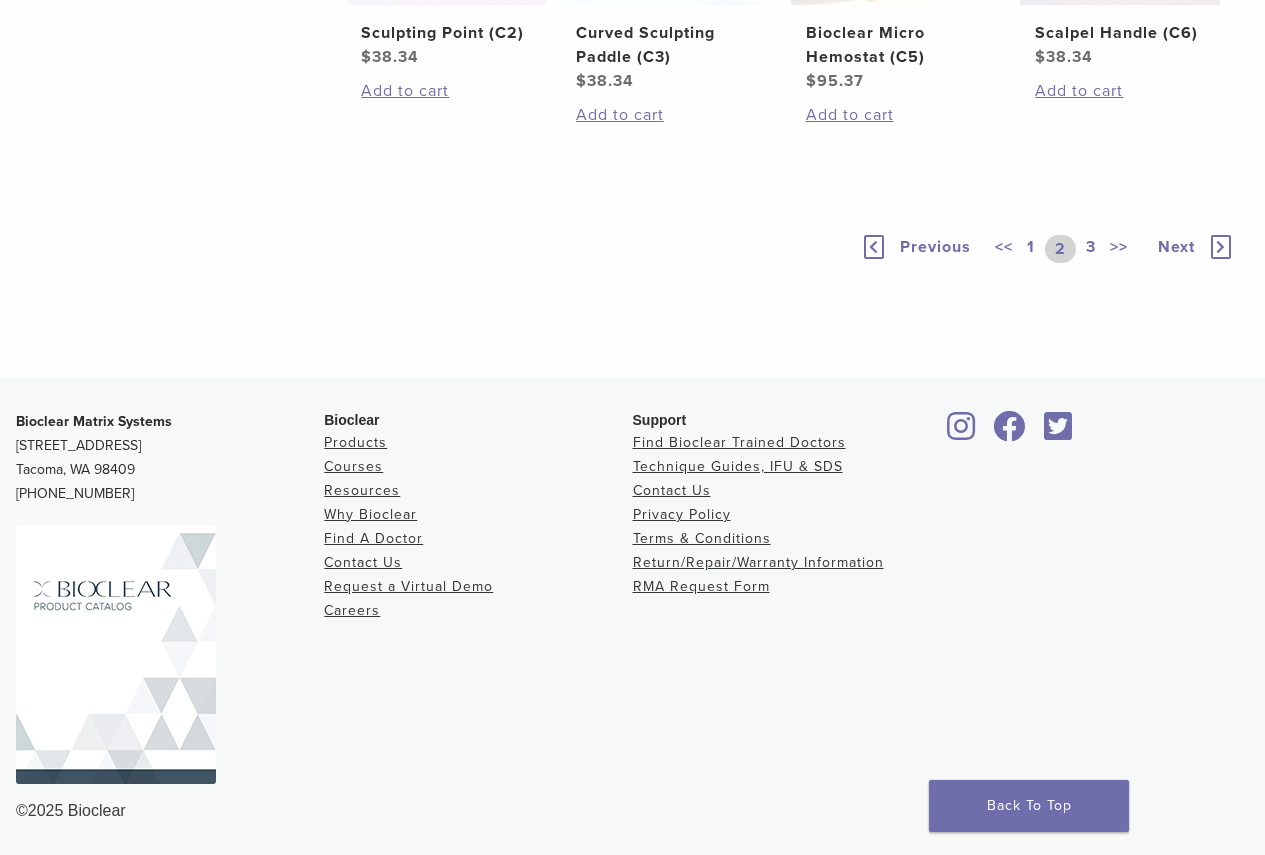 scroll, scrollTop: 1705, scrollLeft: 0, axis: vertical 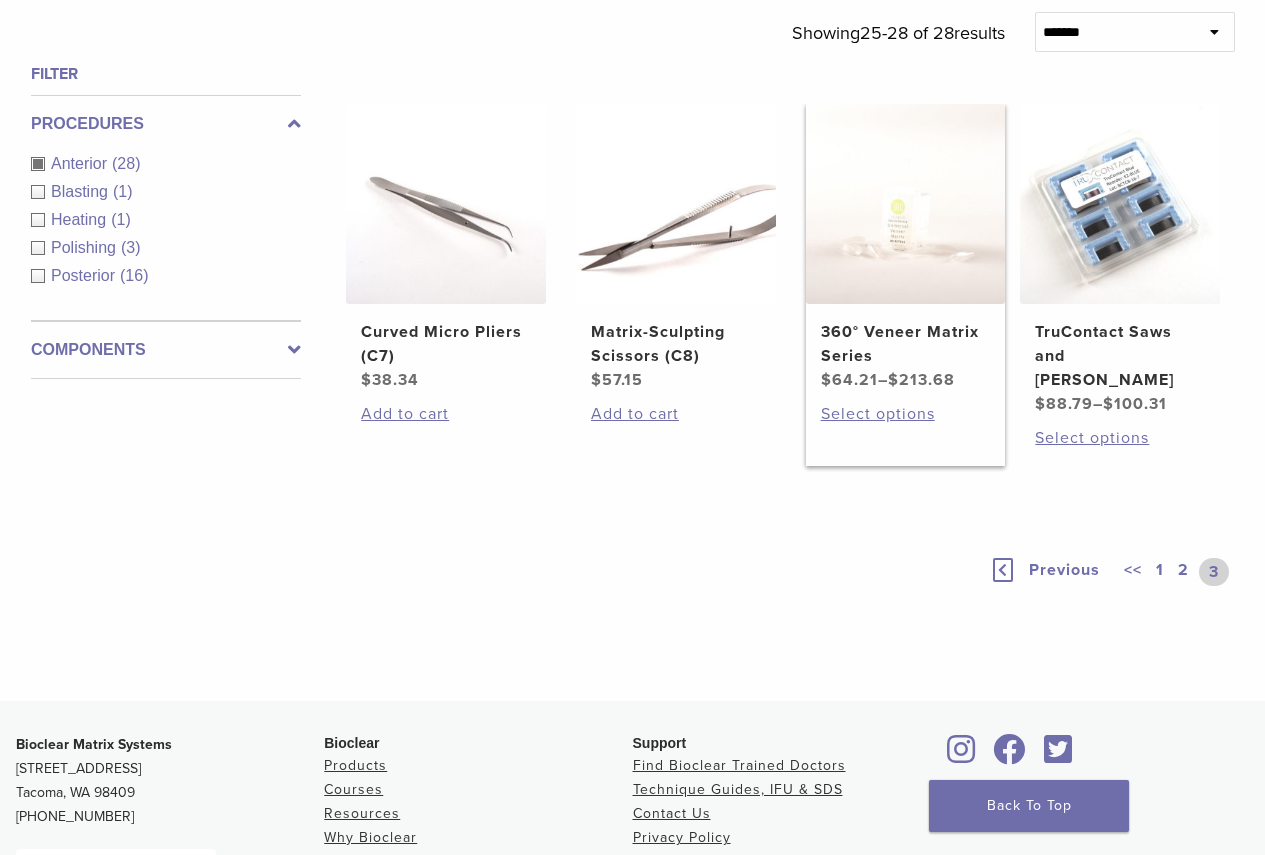 click at bounding box center (906, 204) 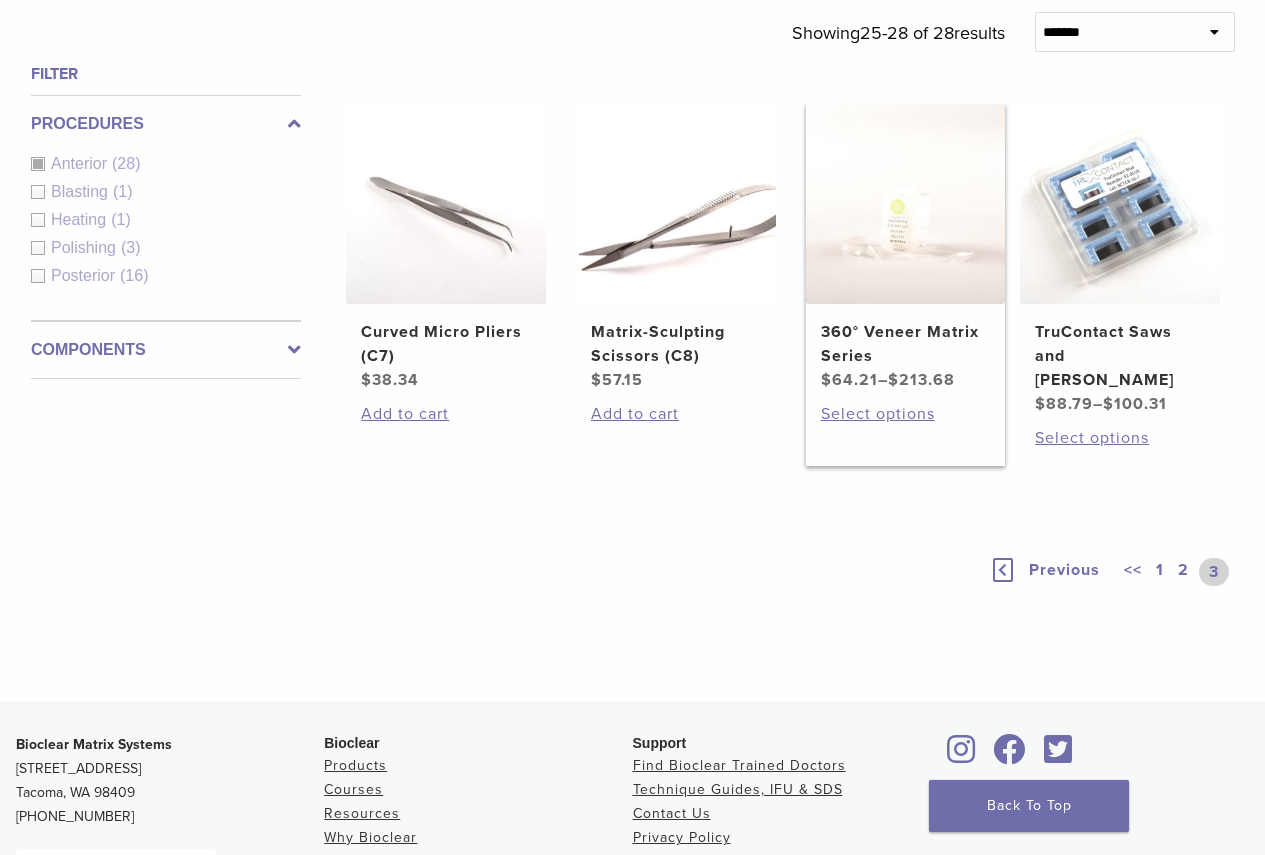 scroll, scrollTop: 974, scrollLeft: 0, axis: vertical 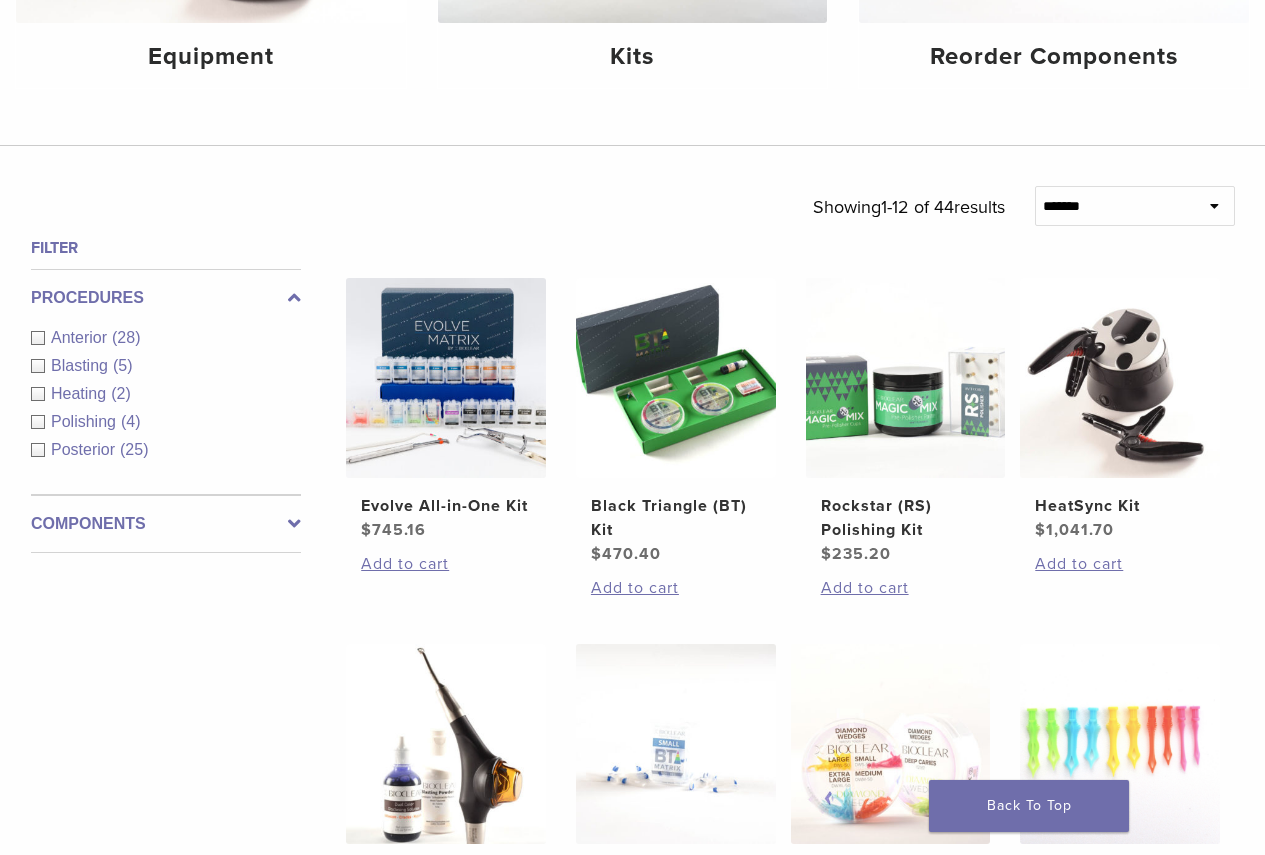 click on "Posterior (25)" at bounding box center (166, 450) 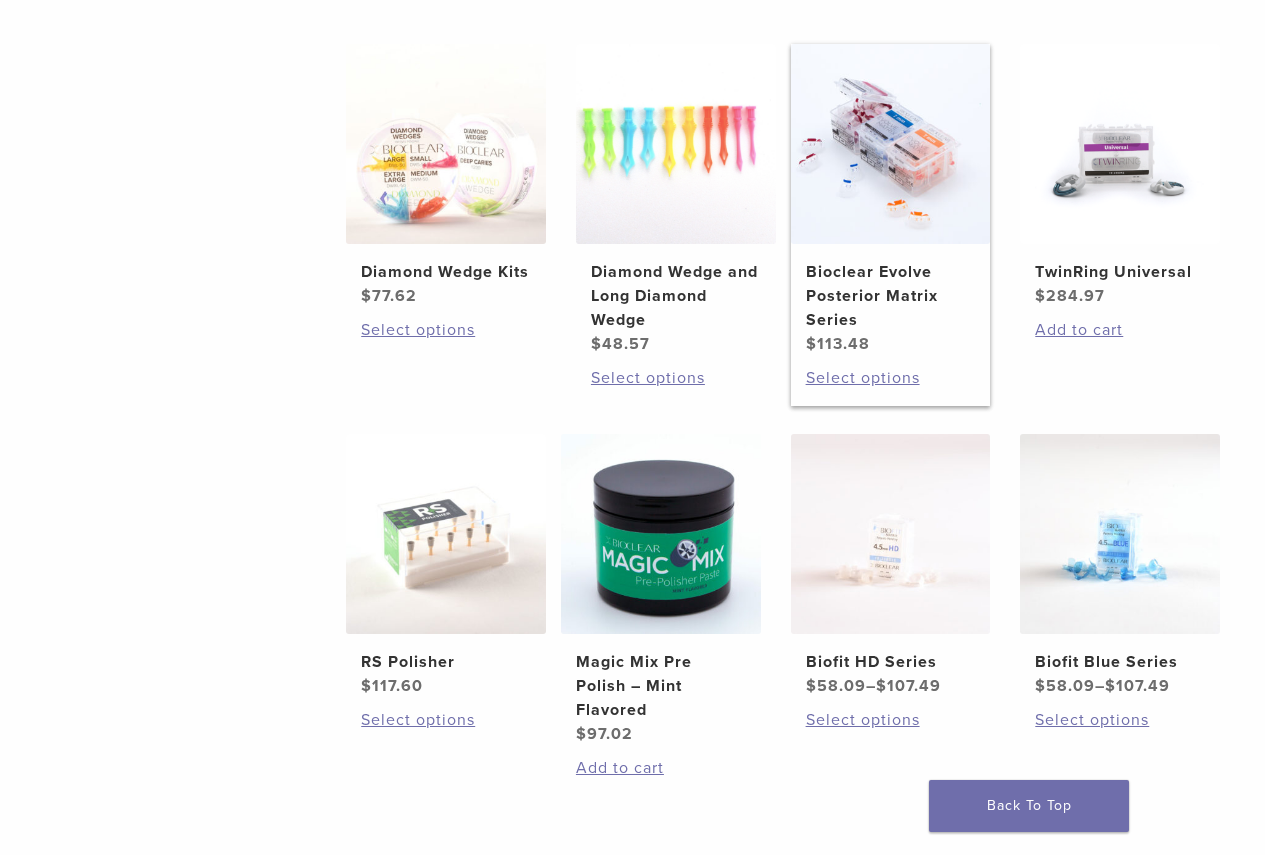 scroll, scrollTop: 1000, scrollLeft: 0, axis: vertical 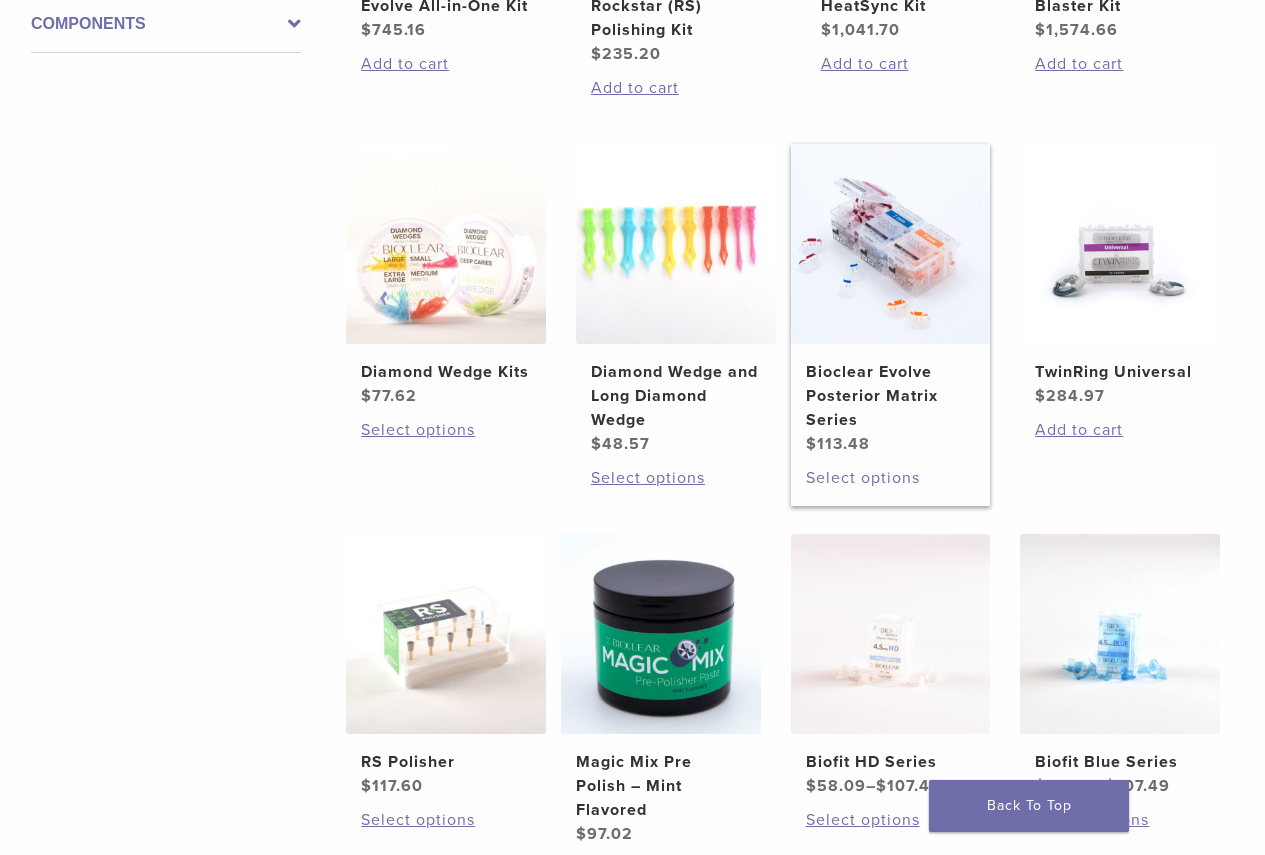 click on "Select options" at bounding box center [891, 478] 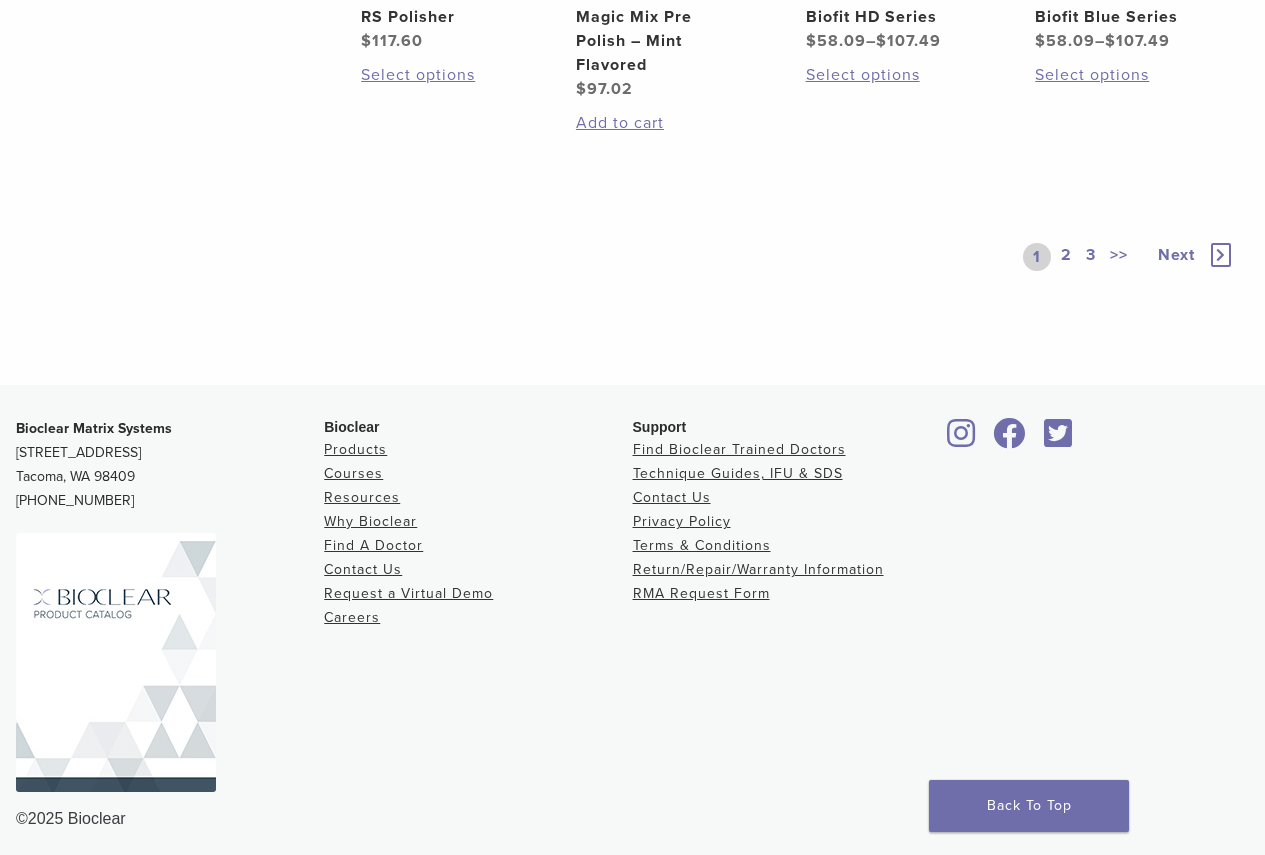 scroll, scrollTop: 1753, scrollLeft: 0, axis: vertical 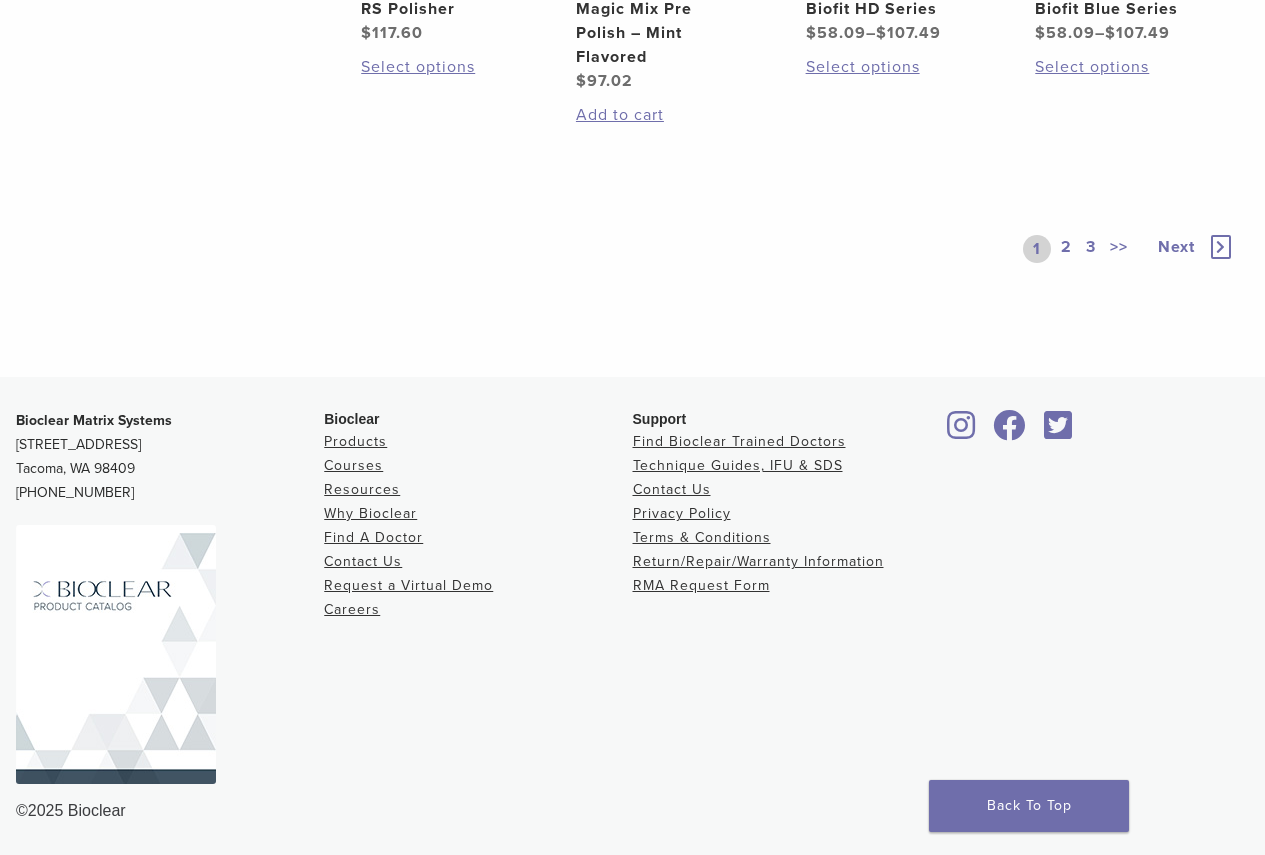 click on "2" at bounding box center [1066, 249] 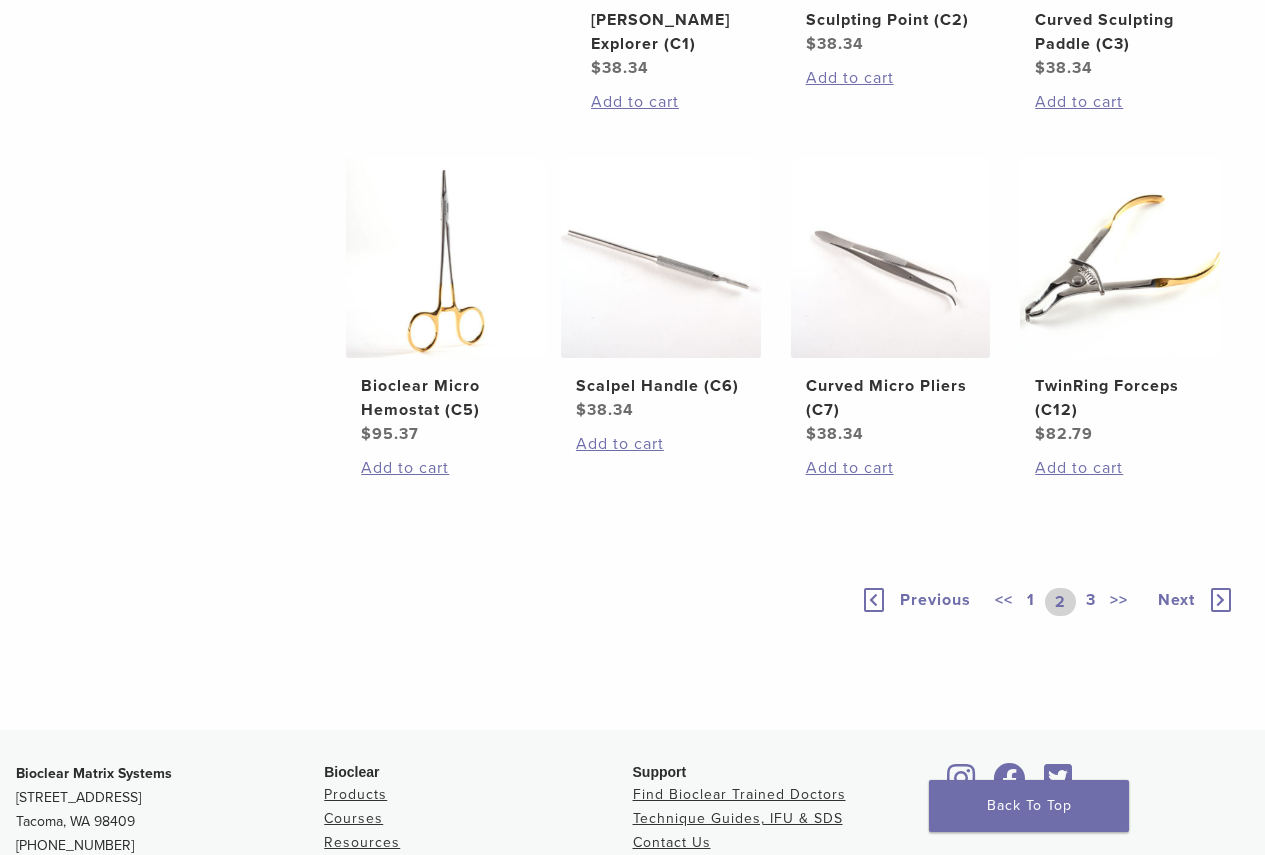 scroll, scrollTop: 1629, scrollLeft: 0, axis: vertical 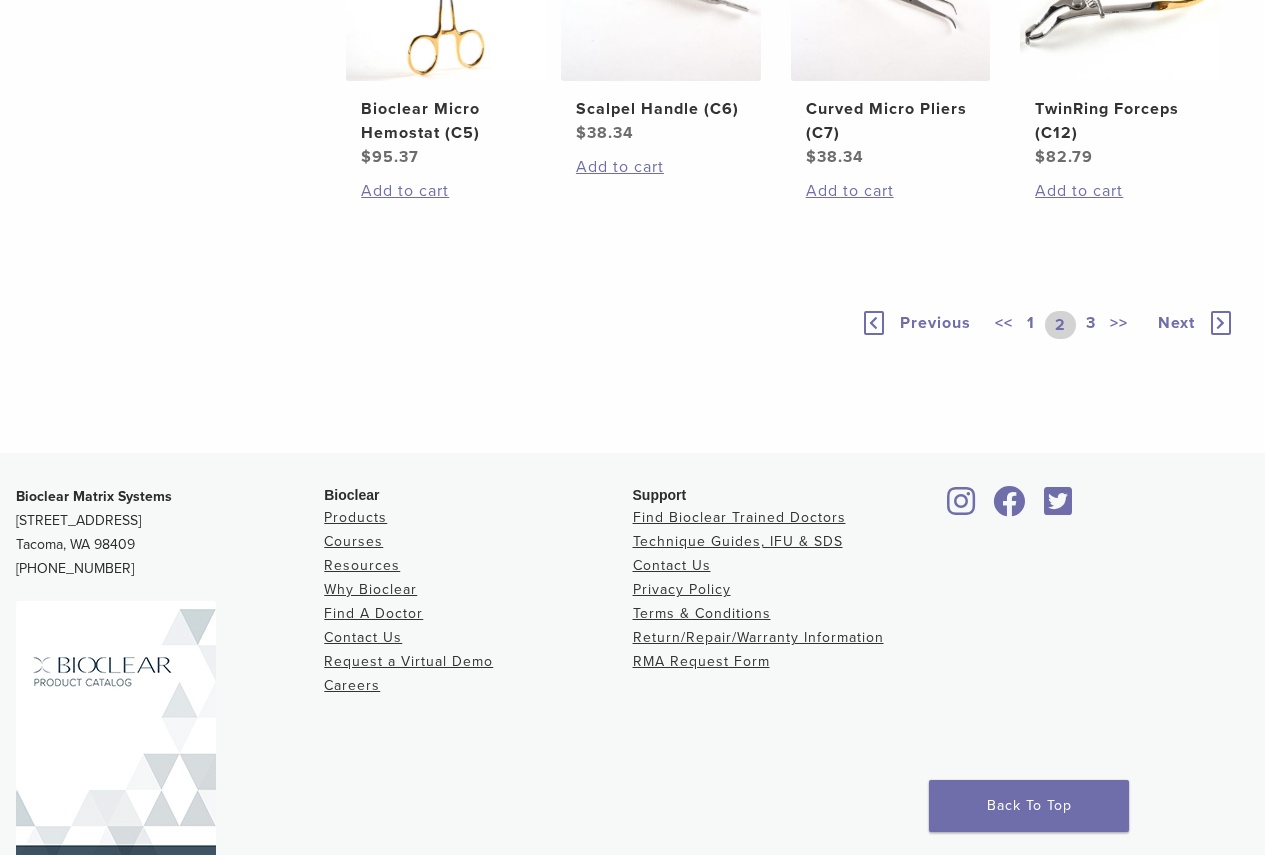 click on "3" at bounding box center [1091, 325] 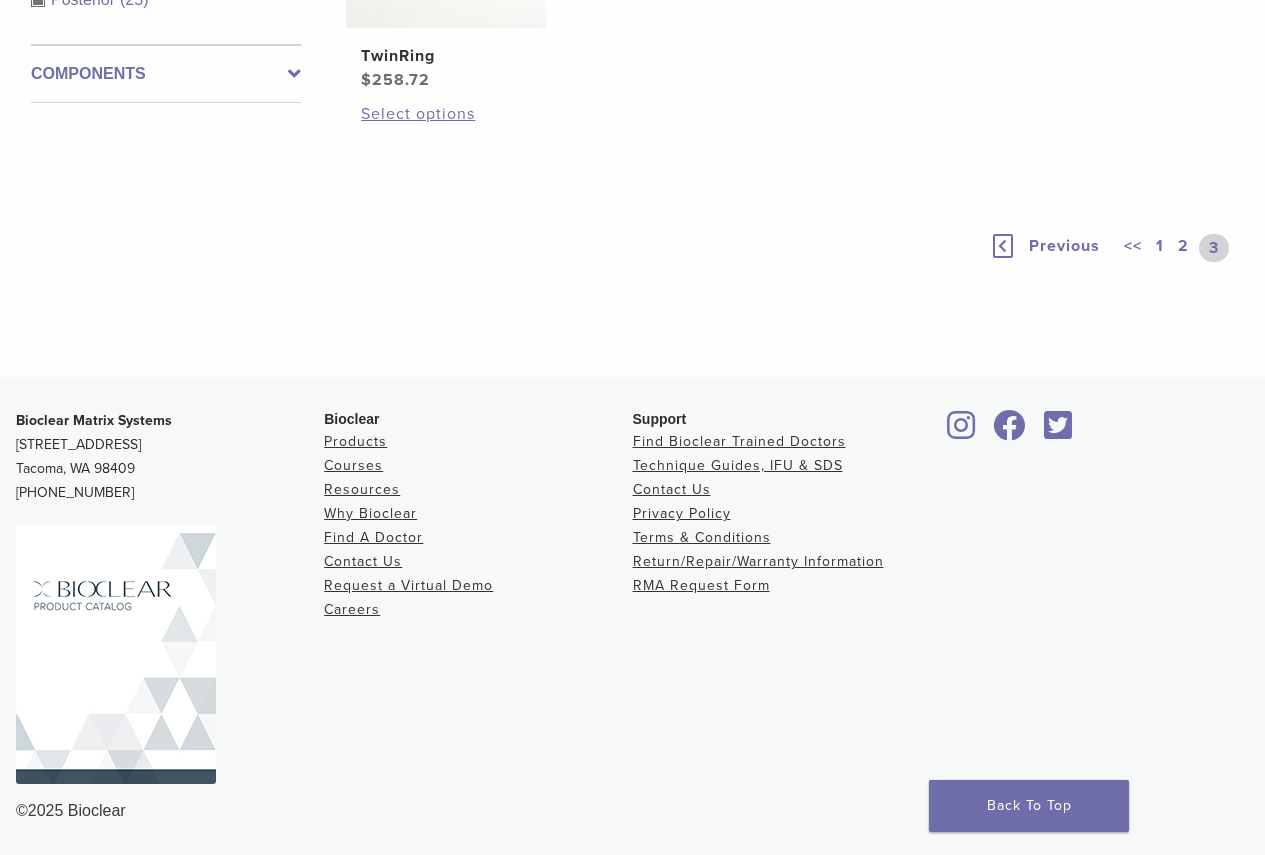 scroll, scrollTop: 950, scrollLeft: 0, axis: vertical 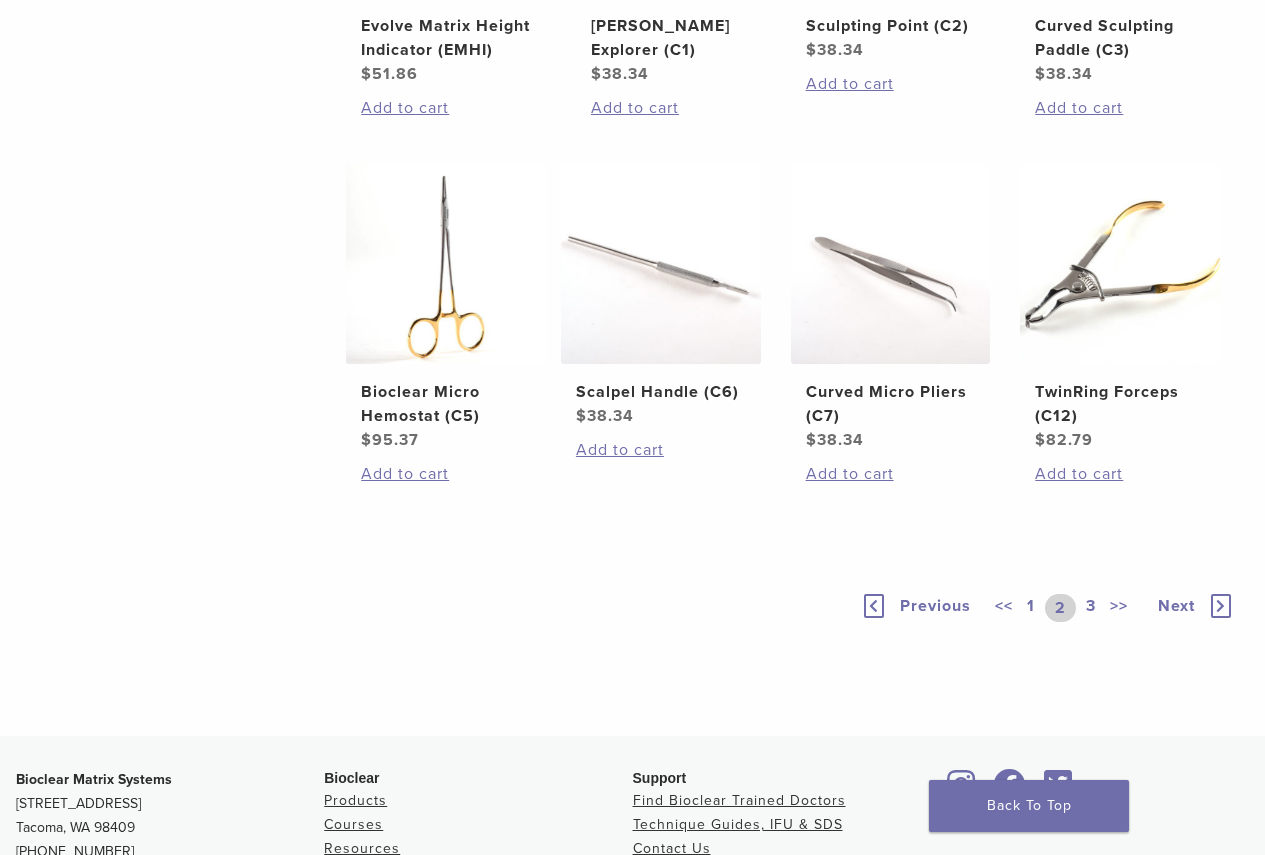 click on "1" at bounding box center (1031, 608) 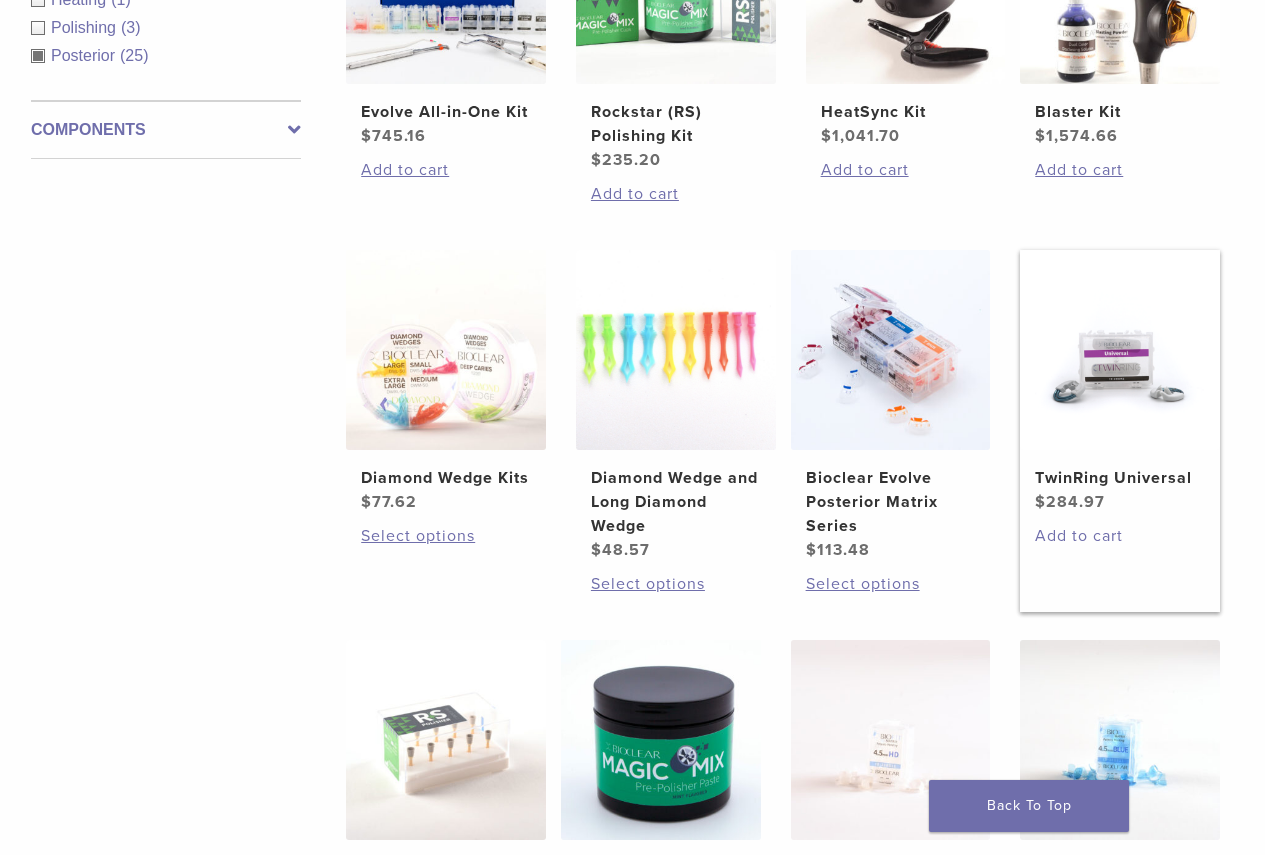 scroll, scrollTop: 846, scrollLeft: 0, axis: vertical 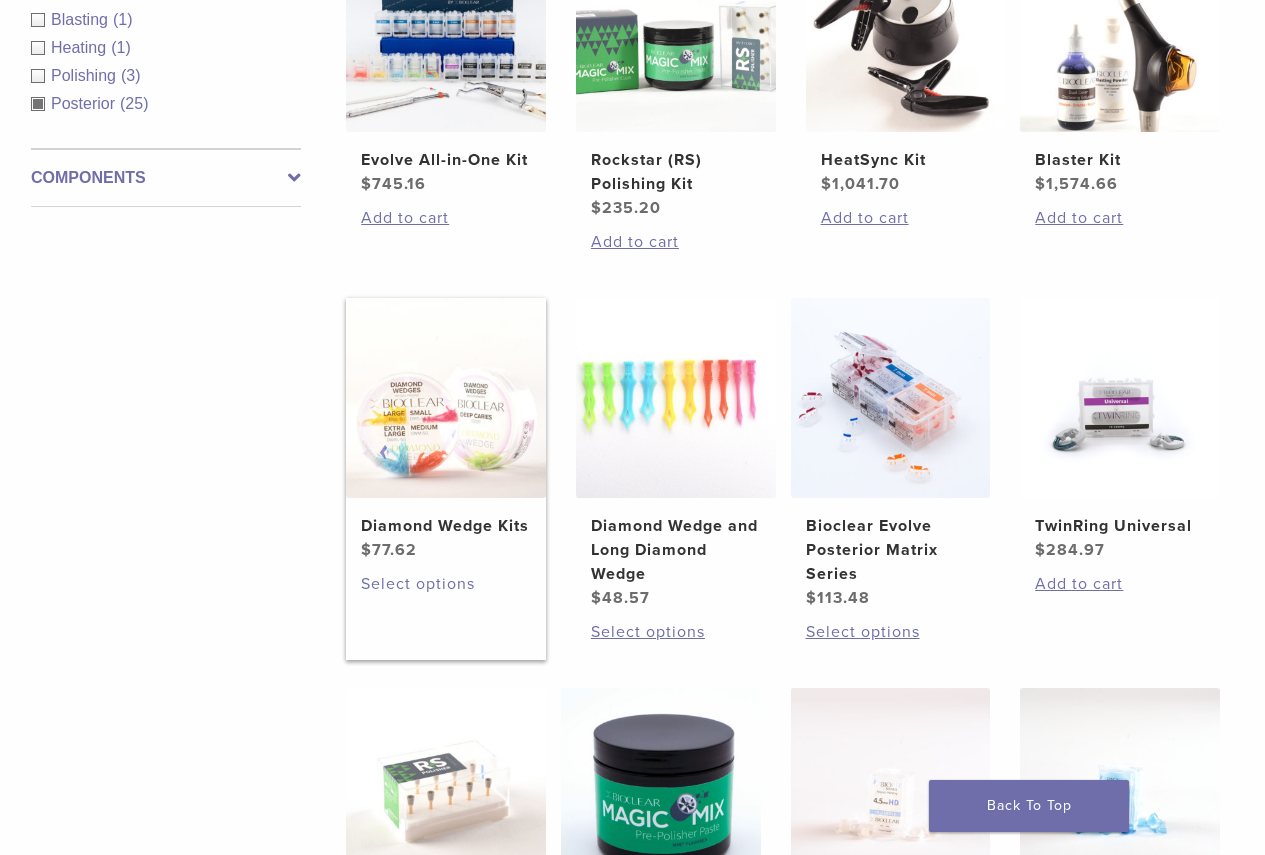 click on "Select options" at bounding box center (446, 584) 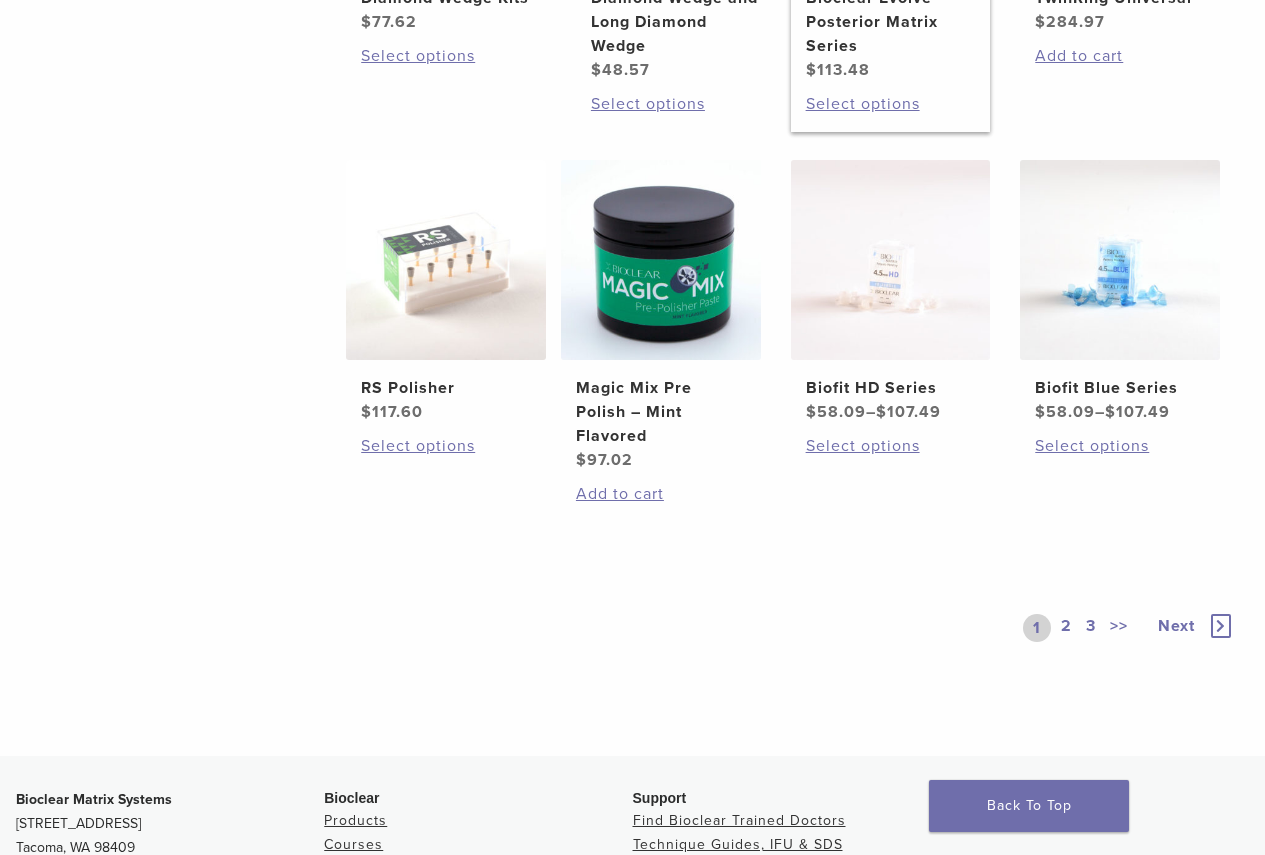 scroll, scrollTop: 1246, scrollLeft: 0, axis: vertical 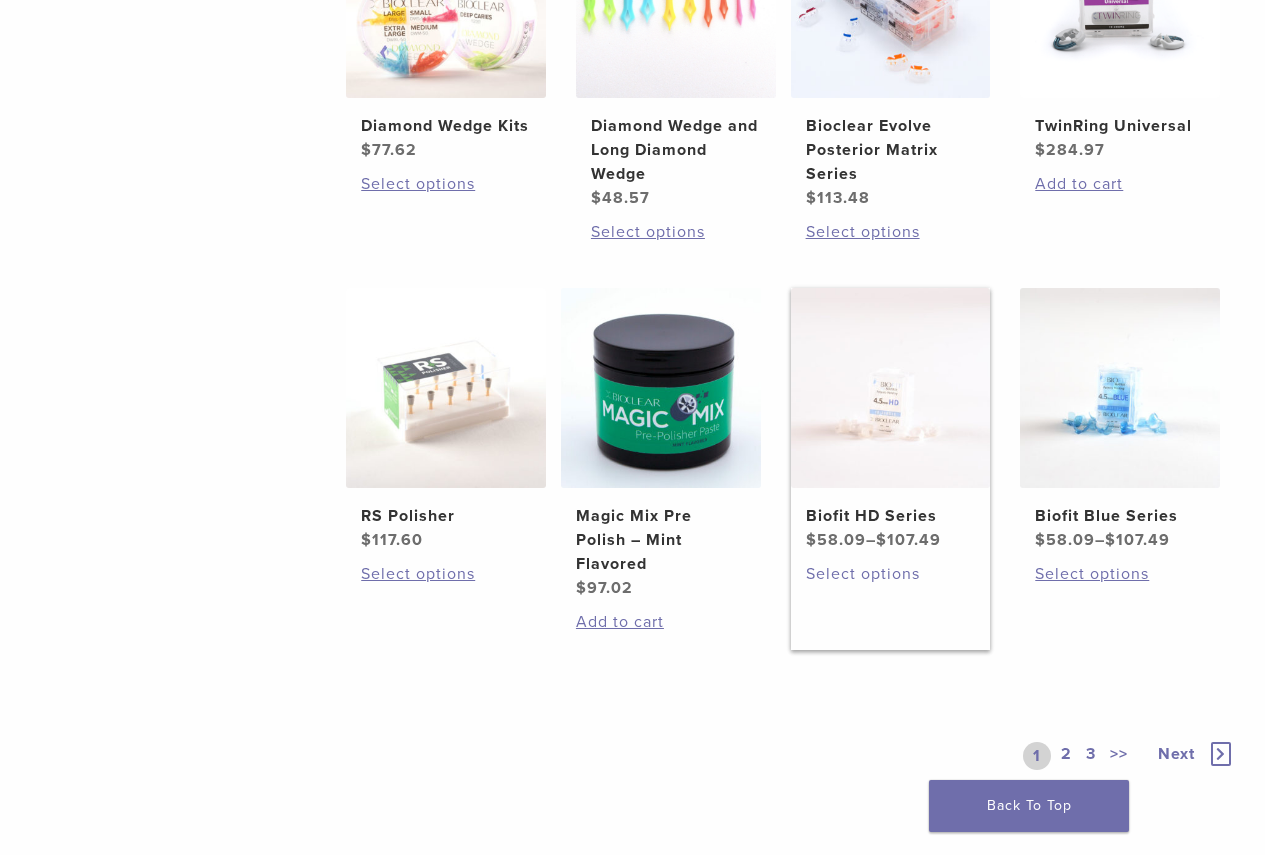 click on "Select options" at bounding box center [891, 574] 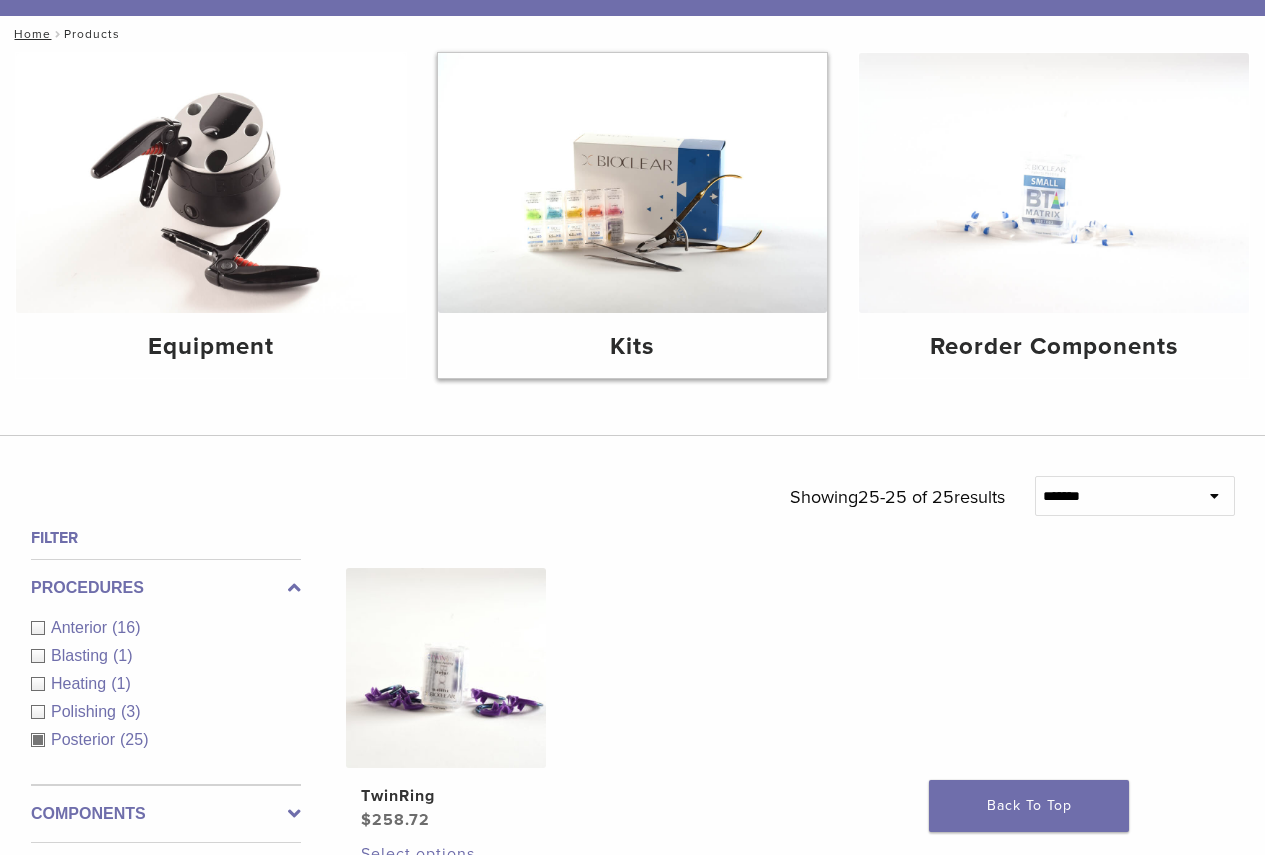 scroll, scrollTop: 0, scrollLeft: 0, axis: both 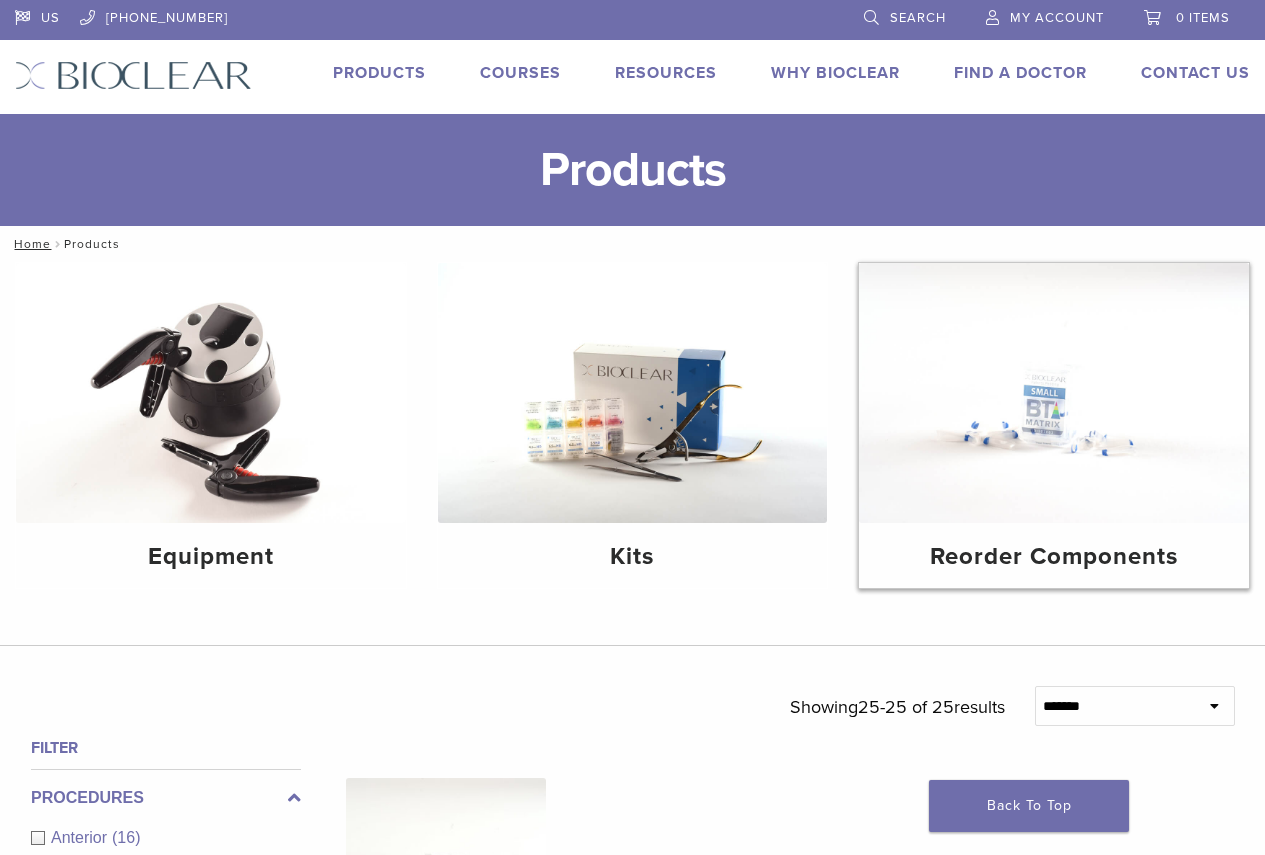 click at bounding box center (1054, 393) 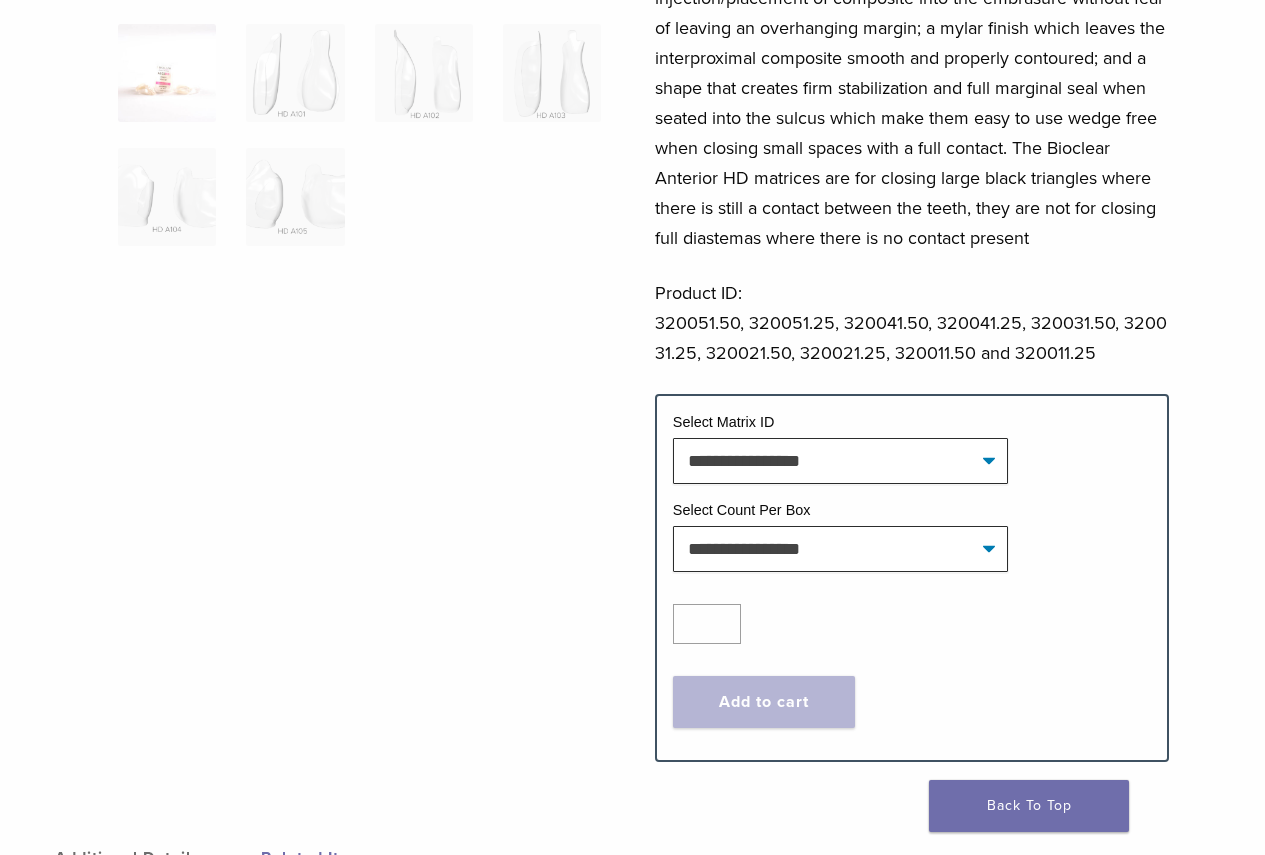 scroll, scrollTop: 600, scrollLeft: 0, axis: vertical 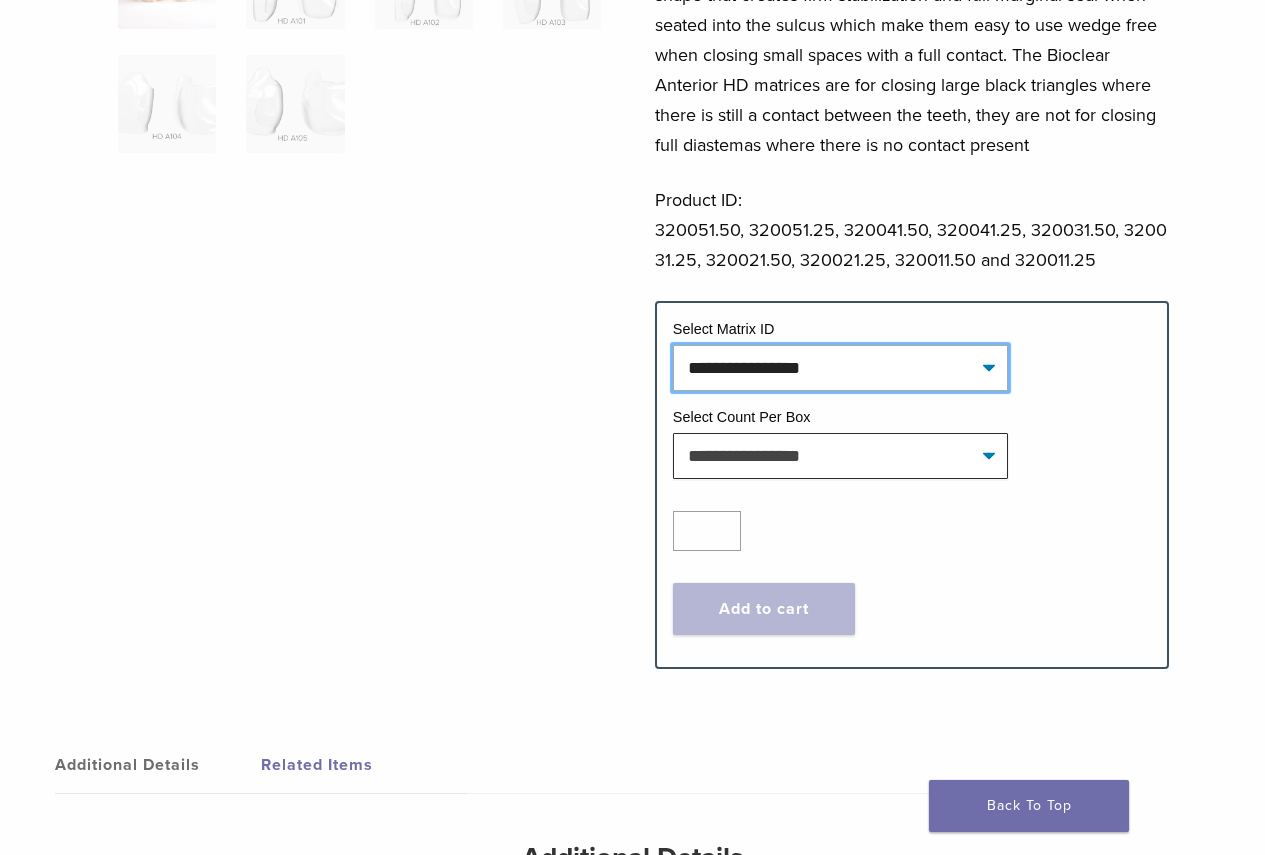 click on "**********" 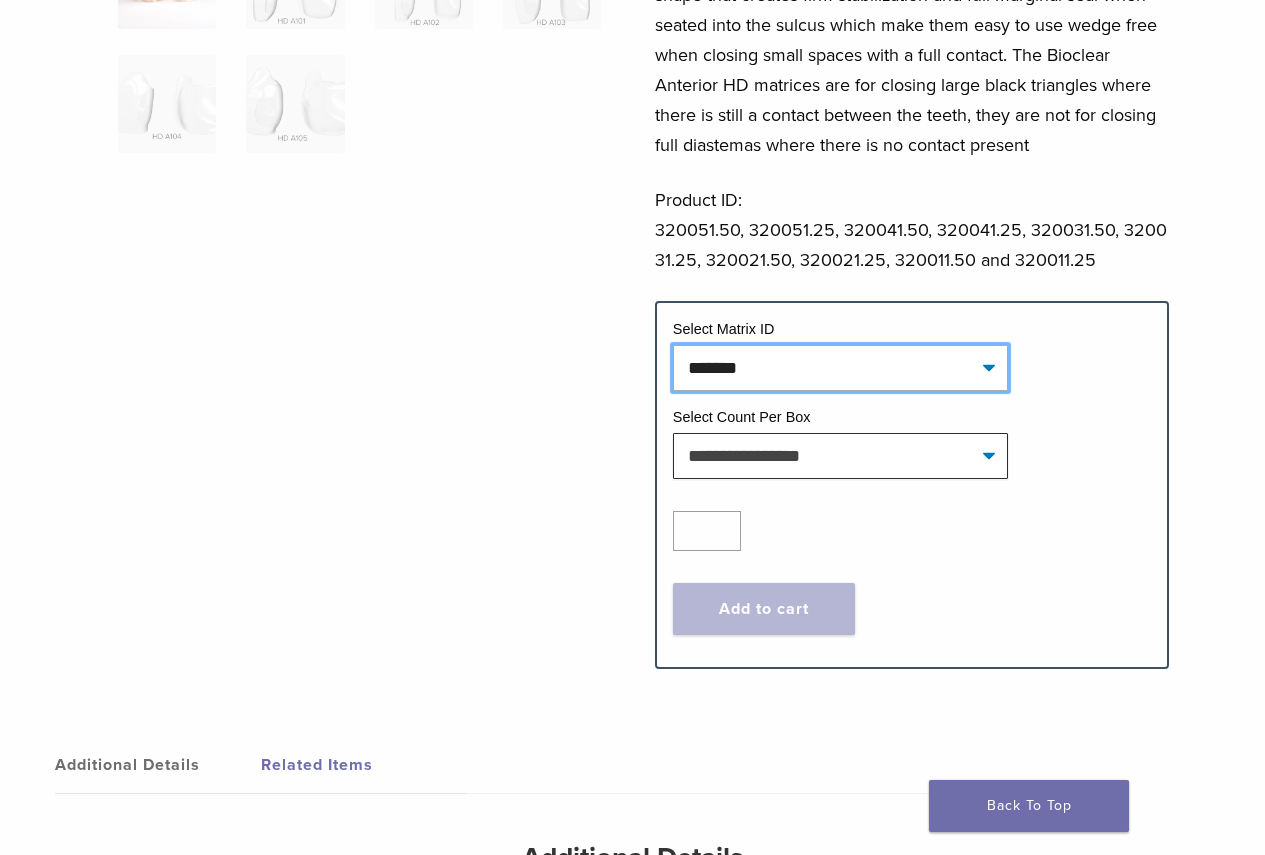 click on "**********" 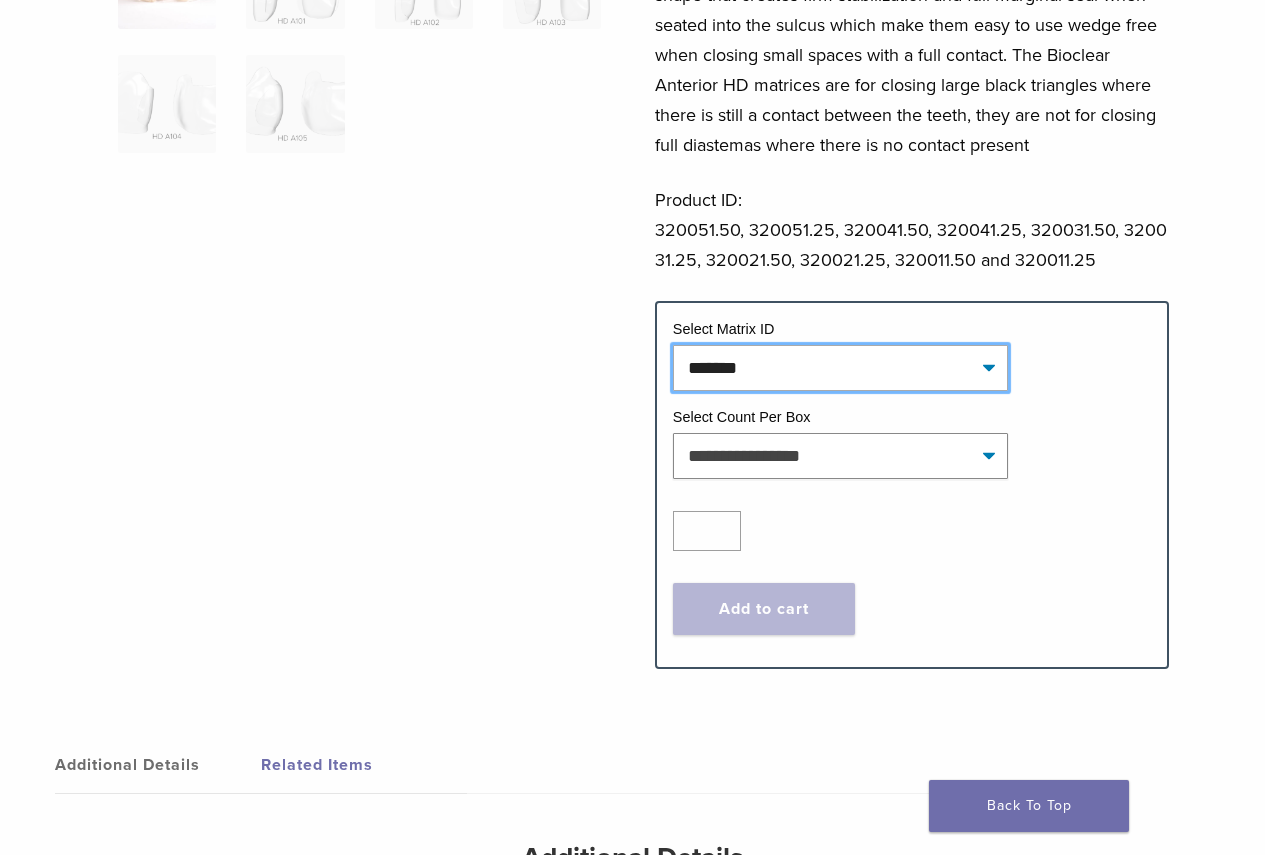 select on "*******" 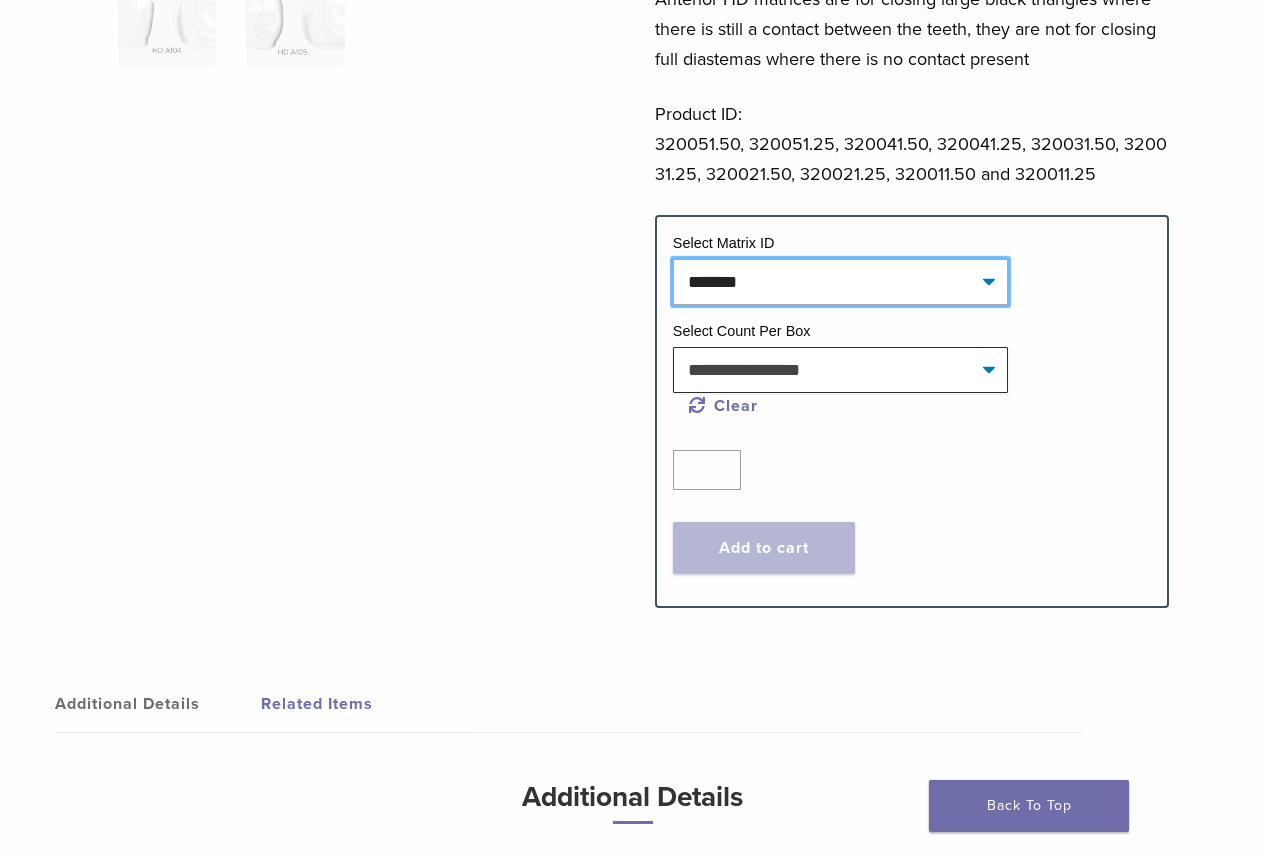 scroll, scrollTop: 700, scrollLeft: 0, axis: vertical 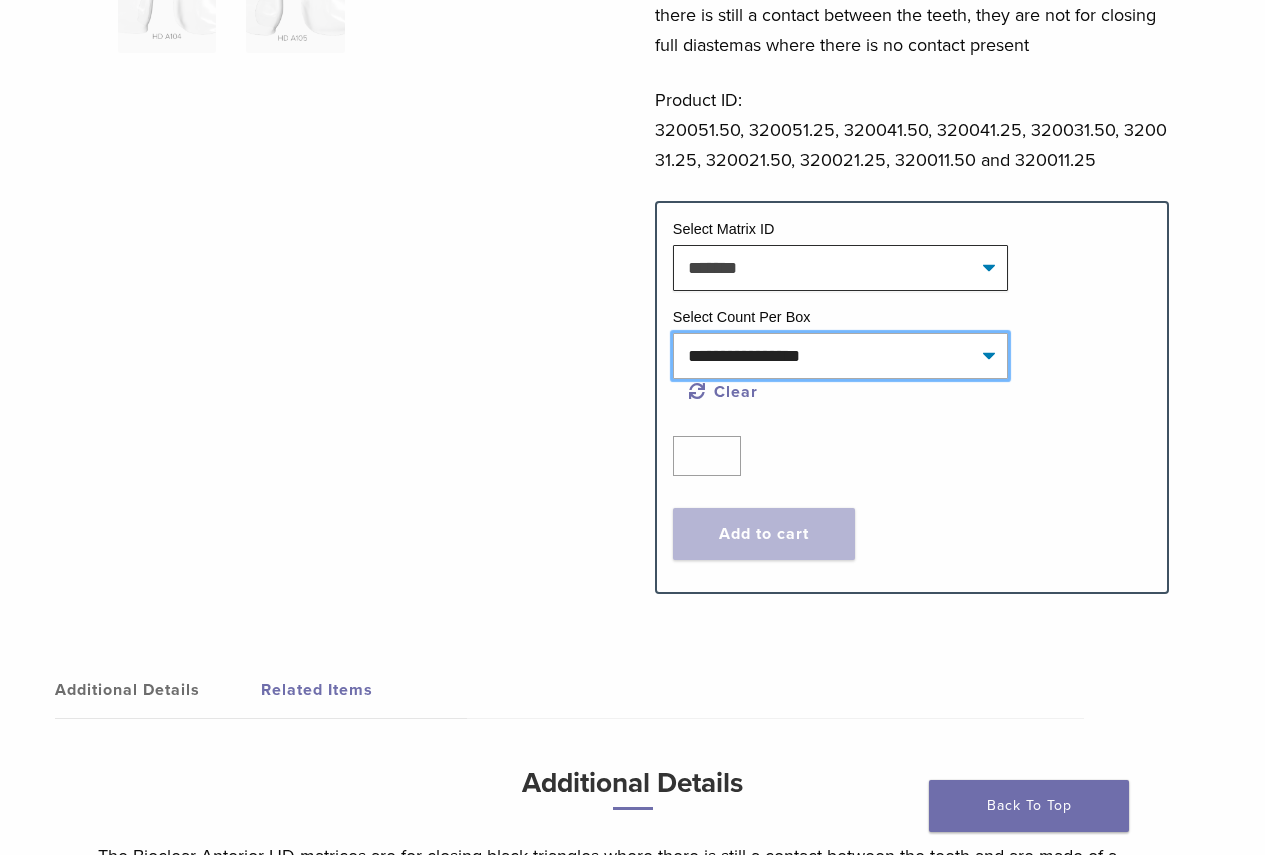 click on "**********" 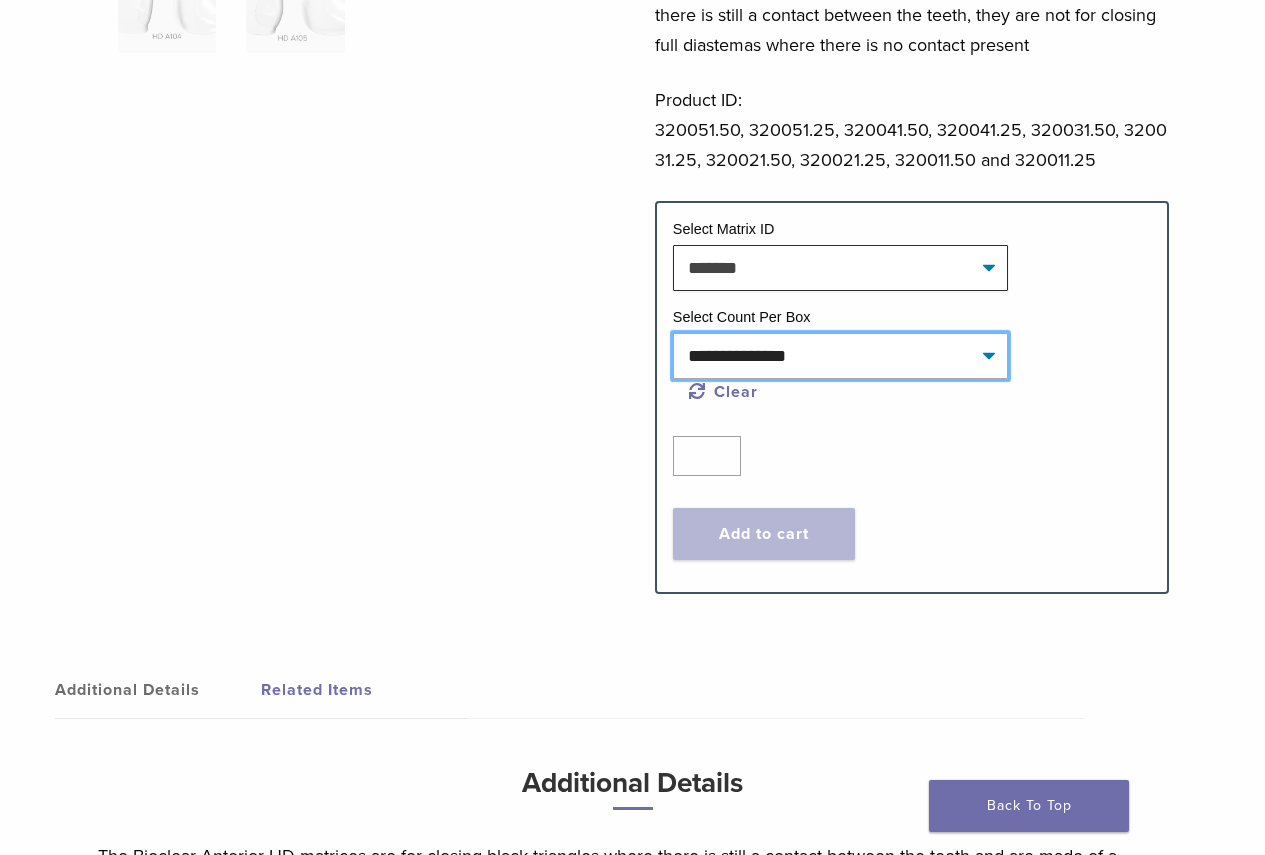 click on "**********" 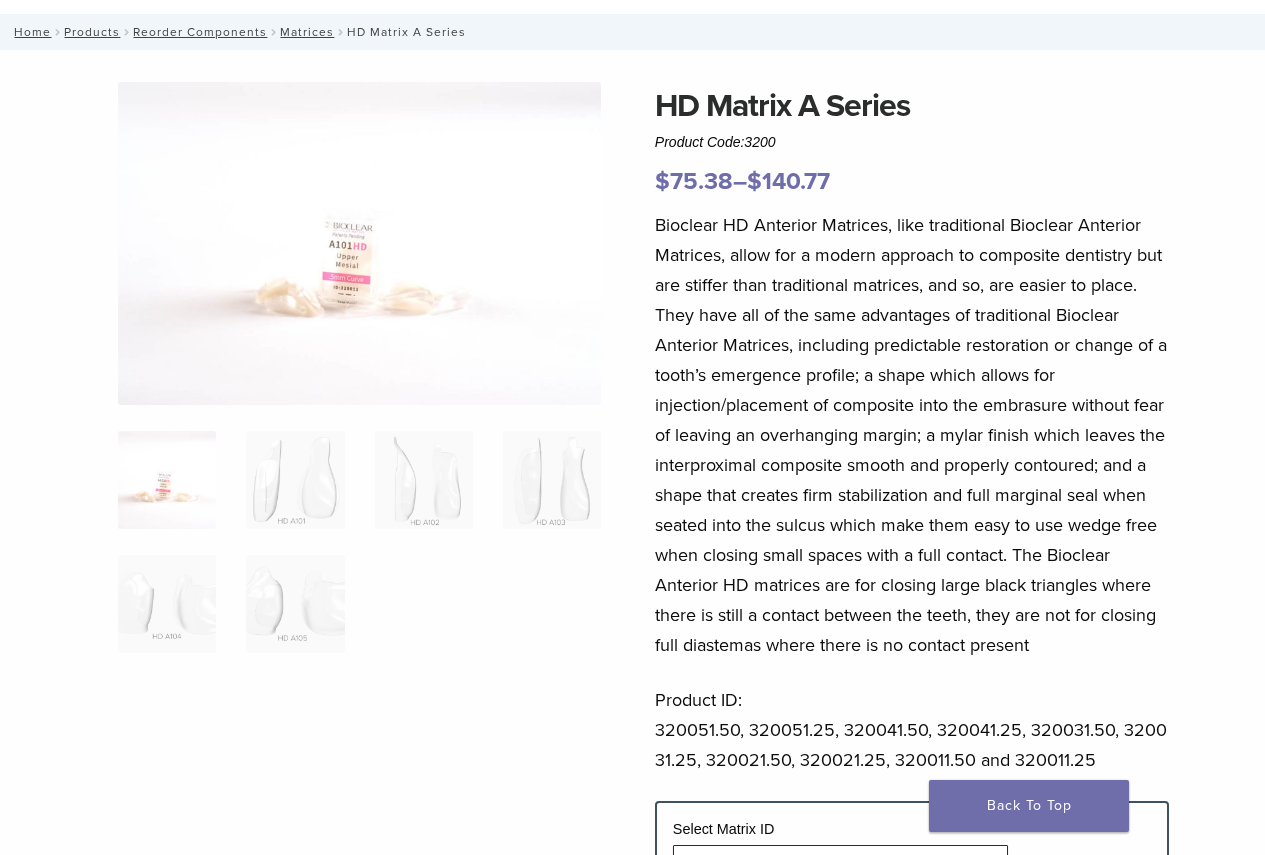 scroll, scrollTop: 0, scrollLeft: 0, axis: both 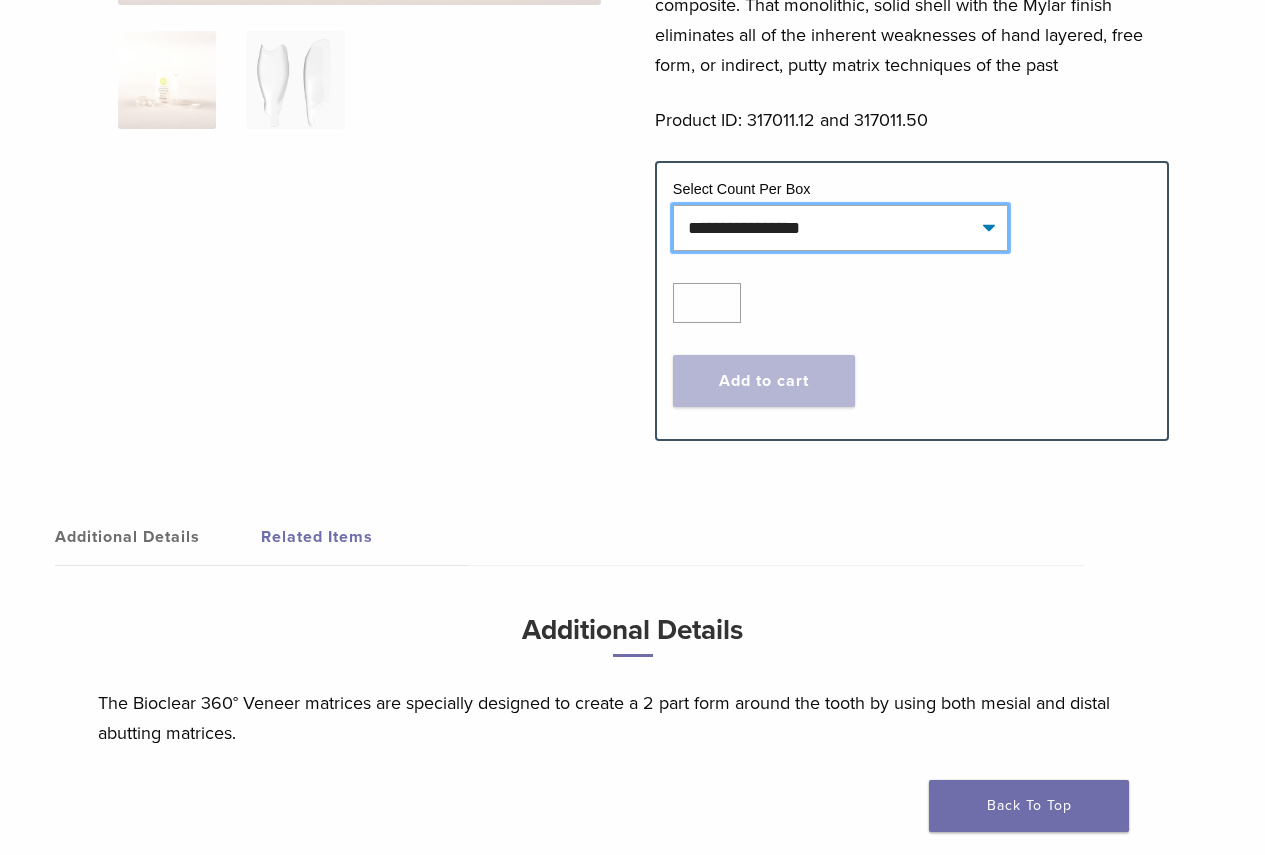 click on "**********" 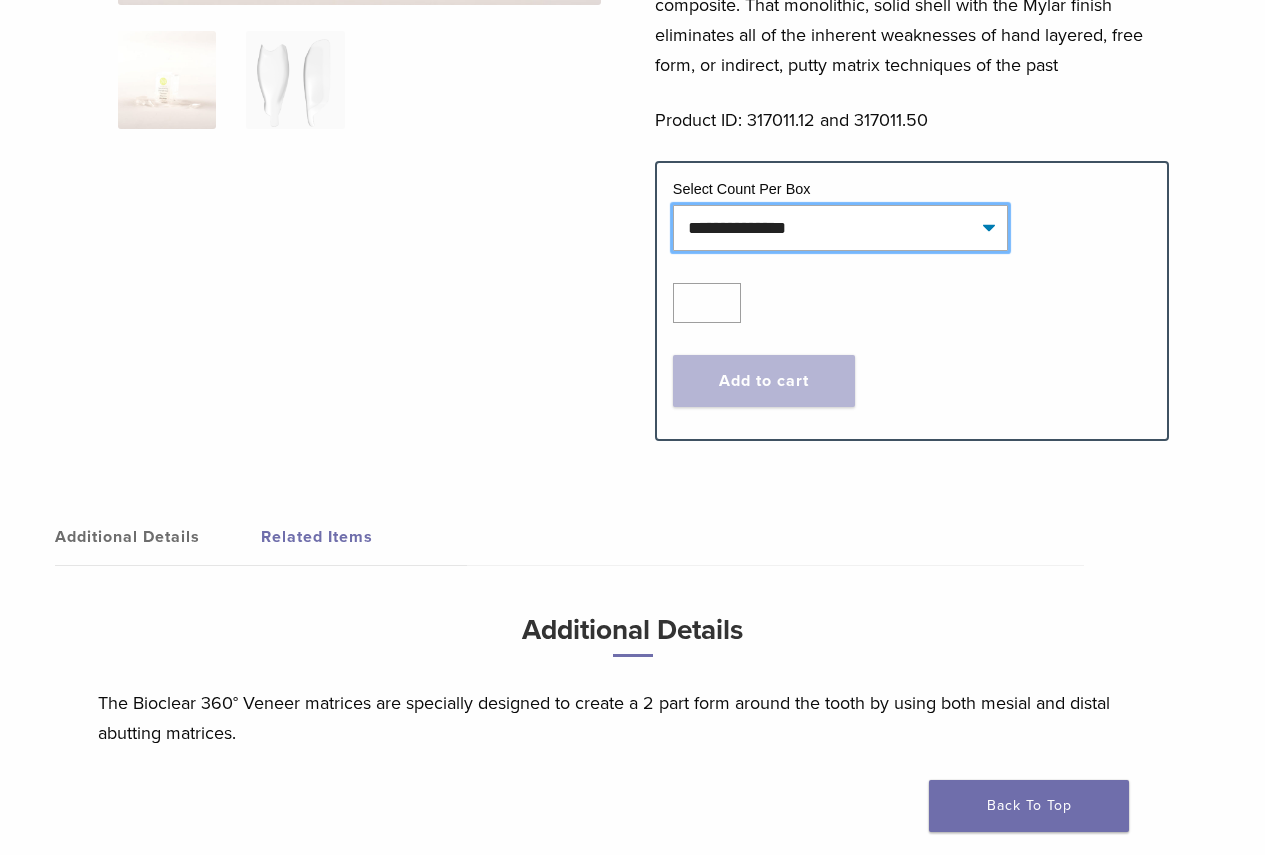 click on "**********" 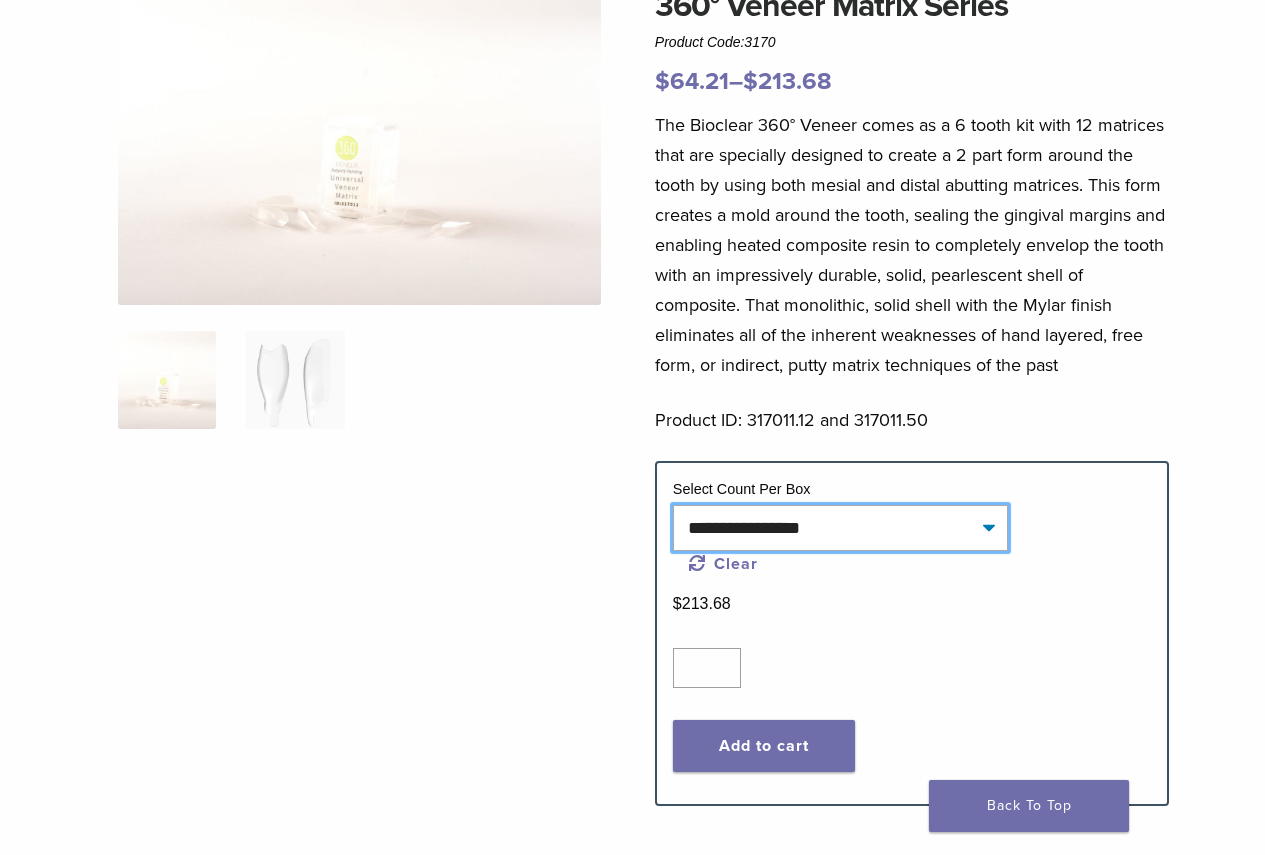 scroll, scrollTop: 0, scrollLeft: 0, axis: both 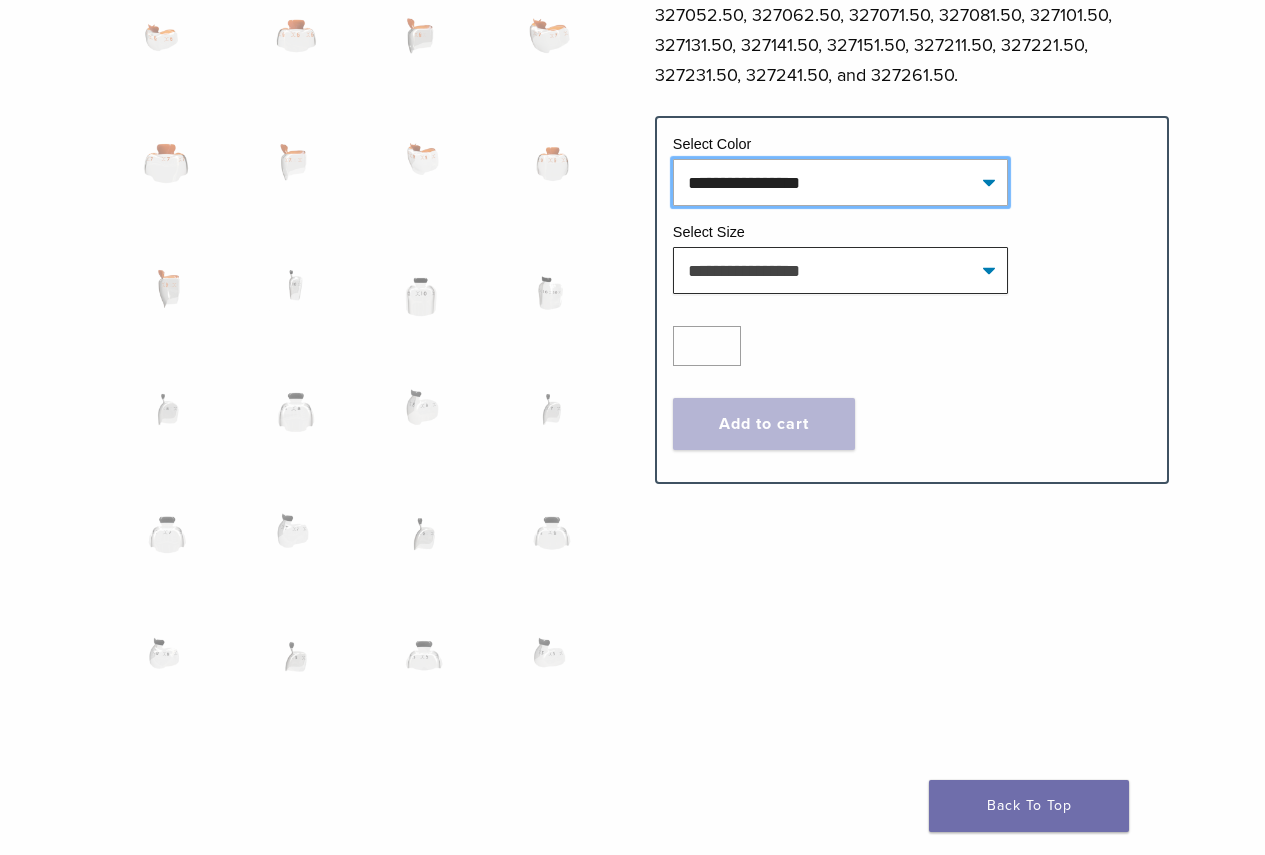 click on "**********" at bounding box center [840, 182] 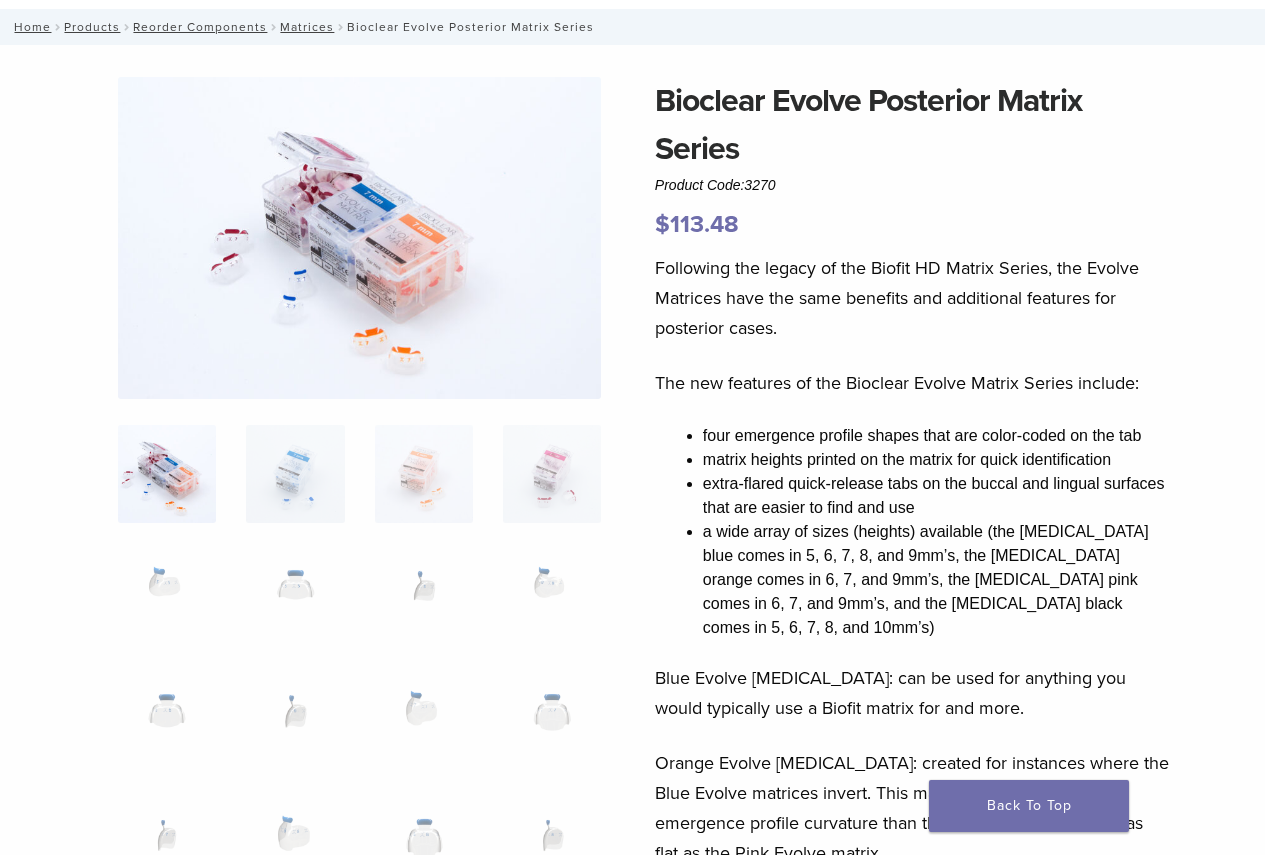 scroll, scrollTop: 0, scrollLeft: 0, axis: both 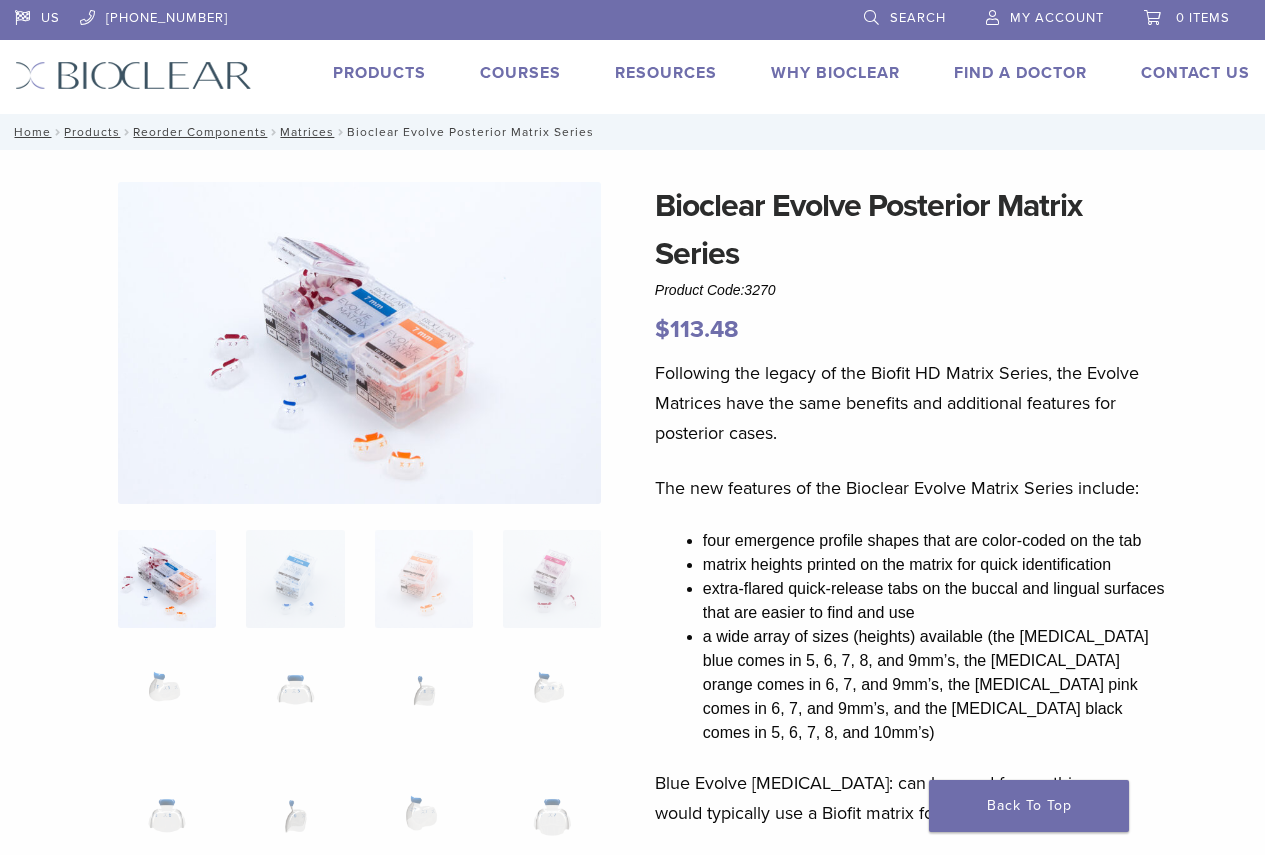 click at bounding box center (359, 343) 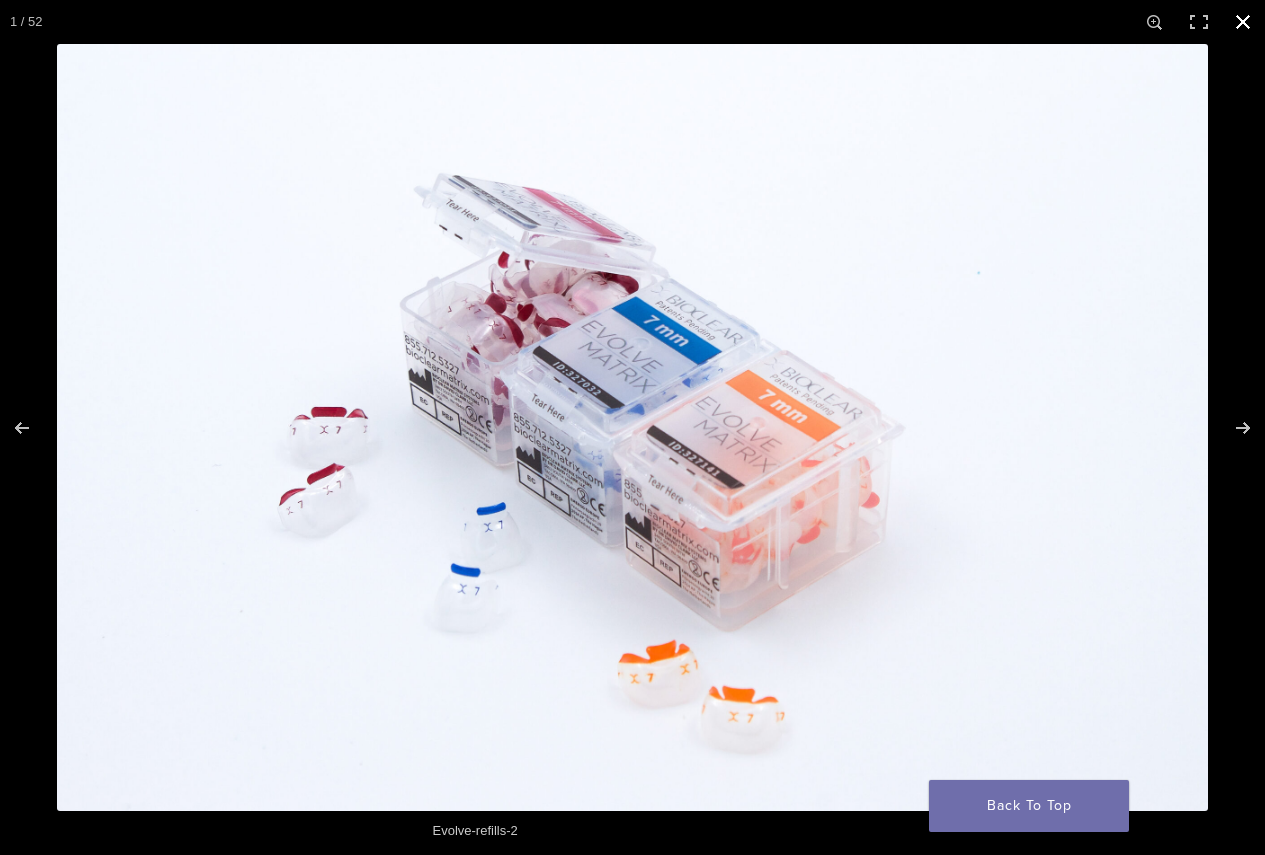 click at bounding box center [1243, 22] 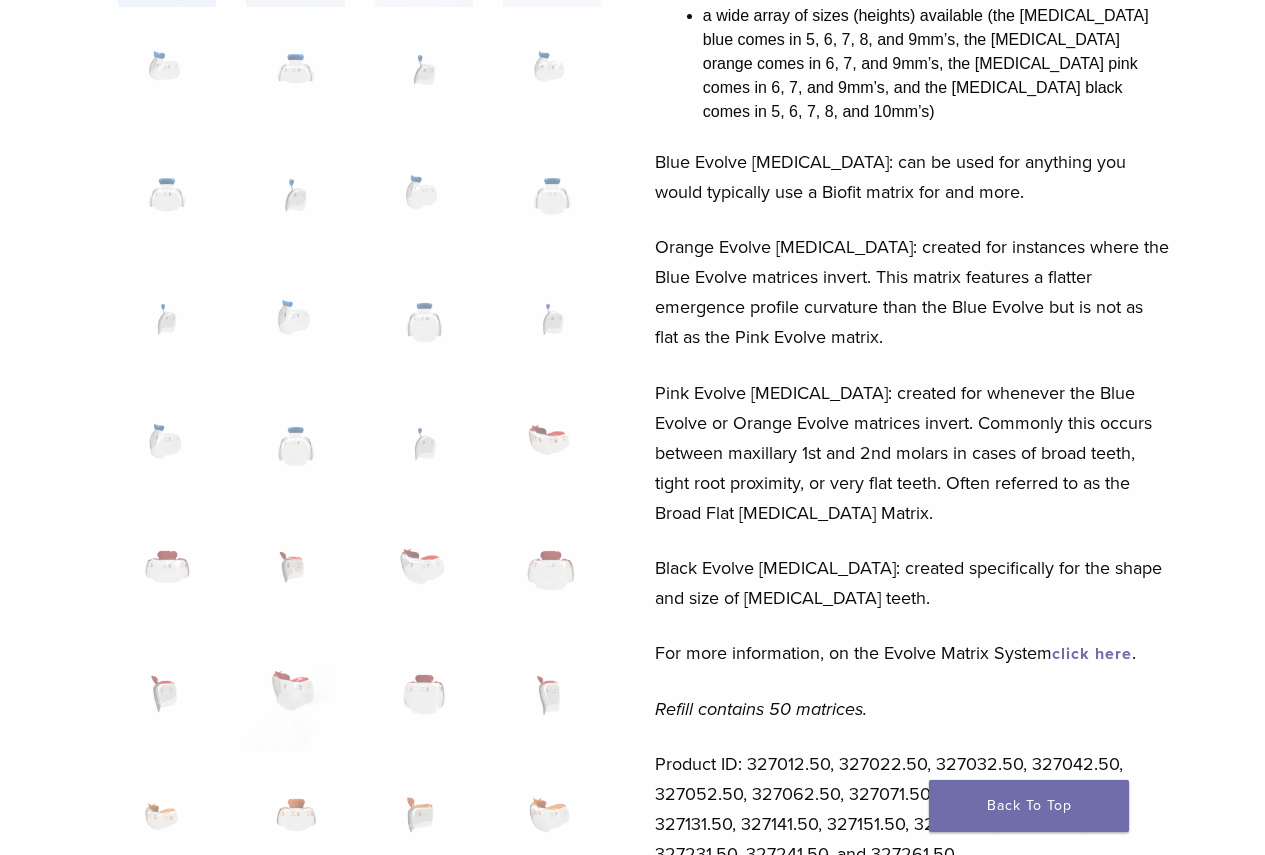 scroll, scrollTop: 300, scrollLeft: 0, axis: vertical 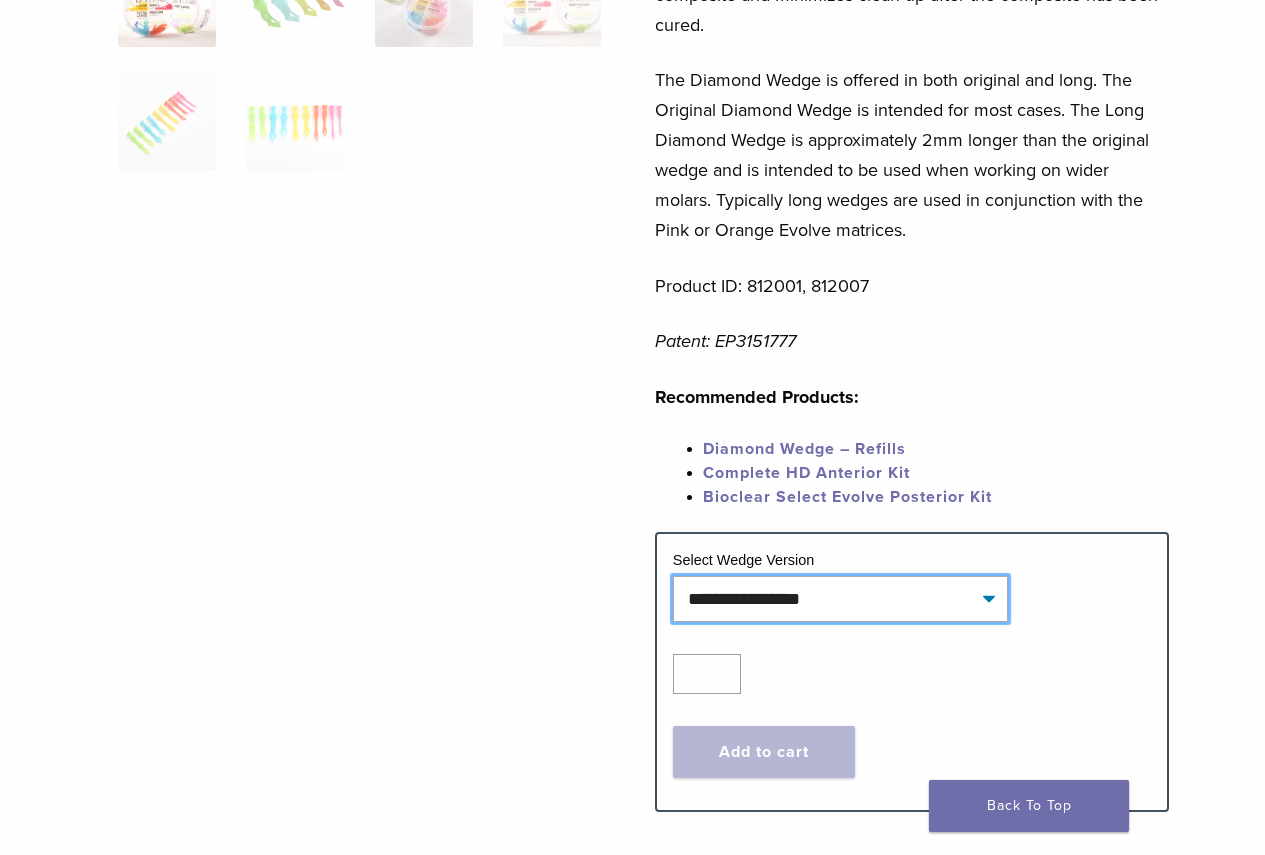 click on "**********" at bounding box center (840, 599) 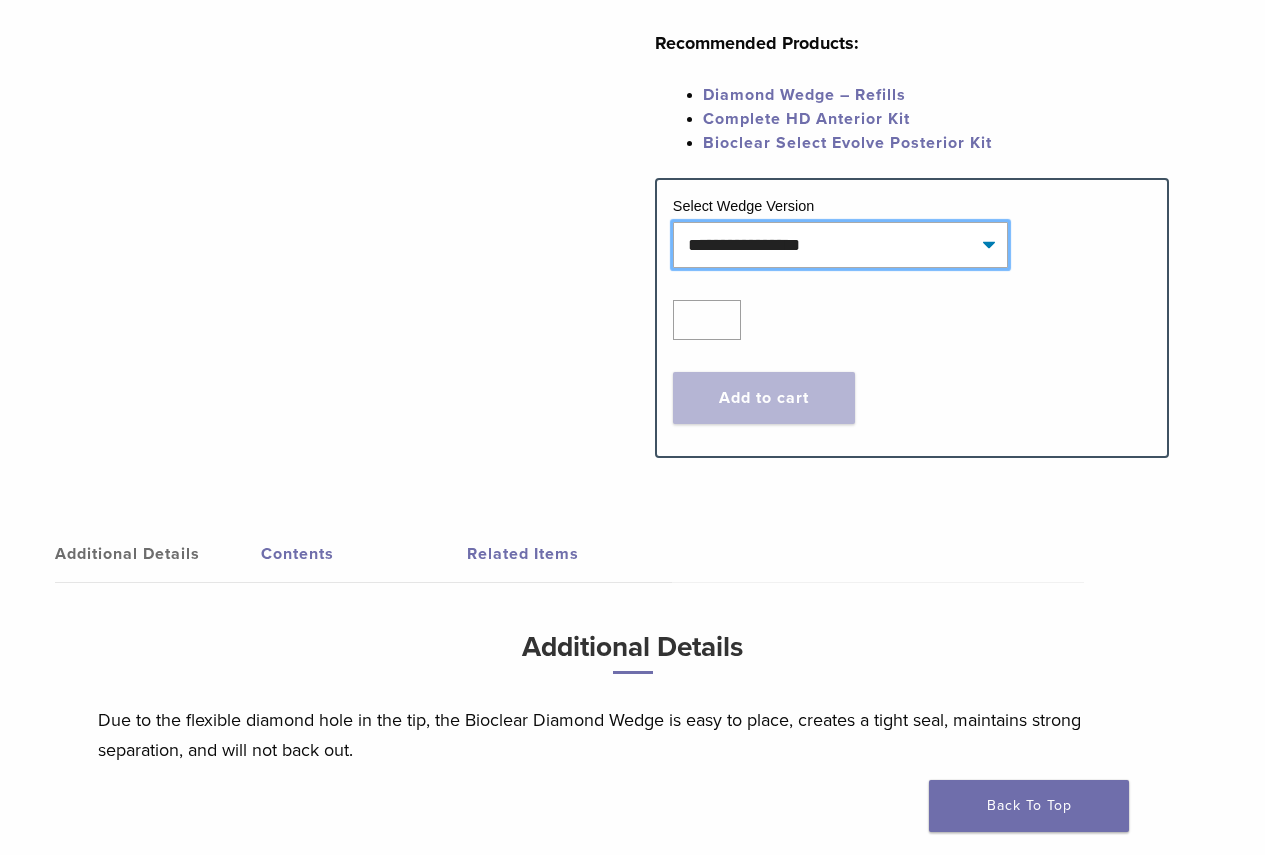 scroll, scrollTop: 1000, scrollLeft: 0, axis: vertical 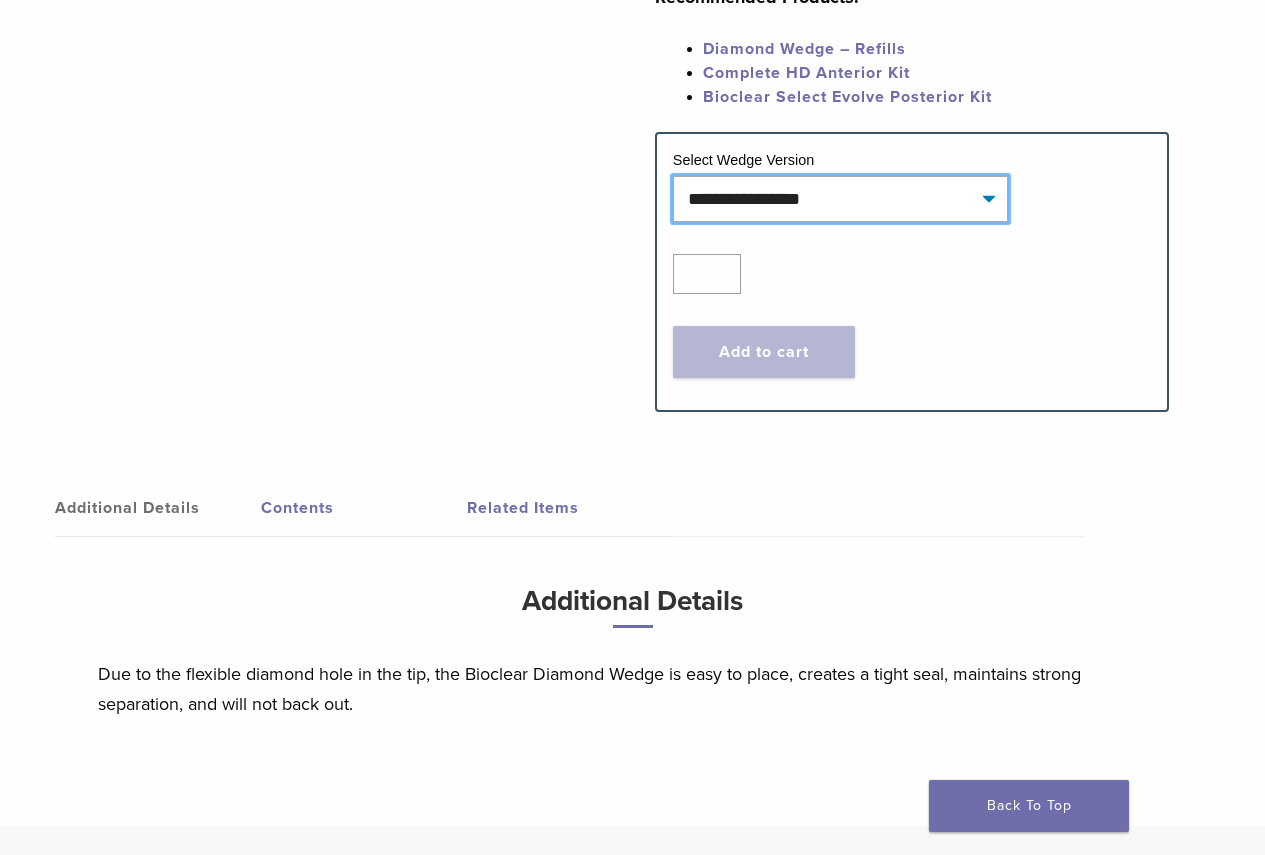 click on "**********" at bounding box center (840, 199) 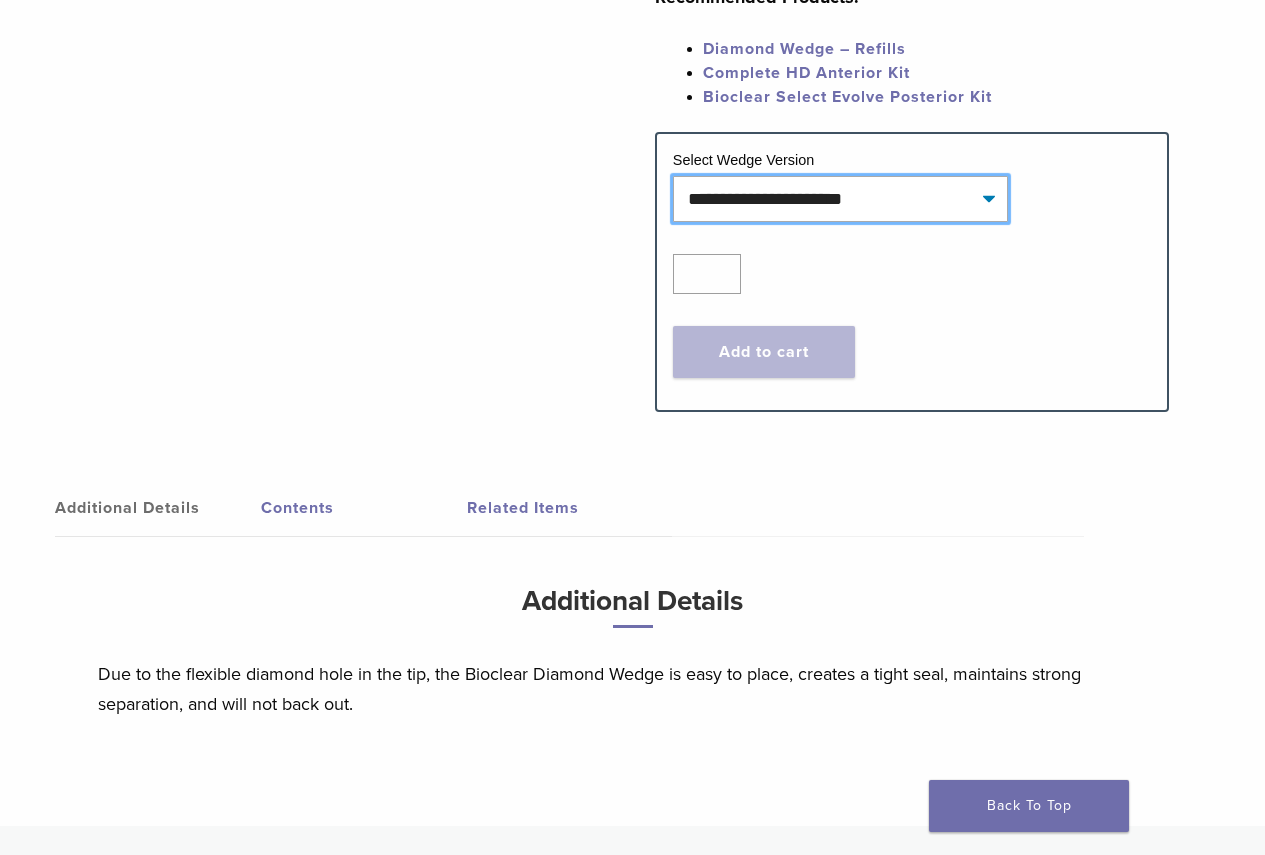 click on "**********" at bounding box center (840, 199) 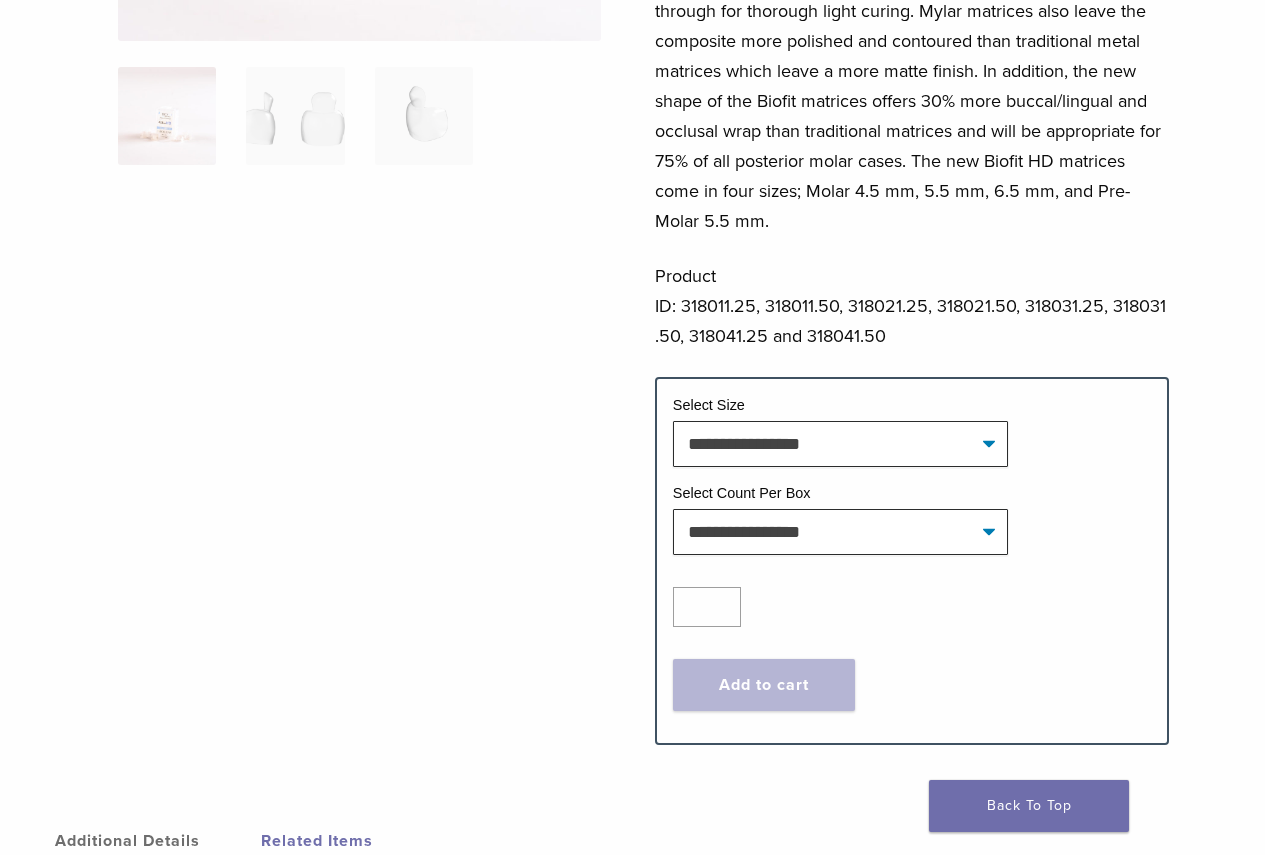 scroll, scrollTop: 500, scrollLeft: 0, axis: vertical 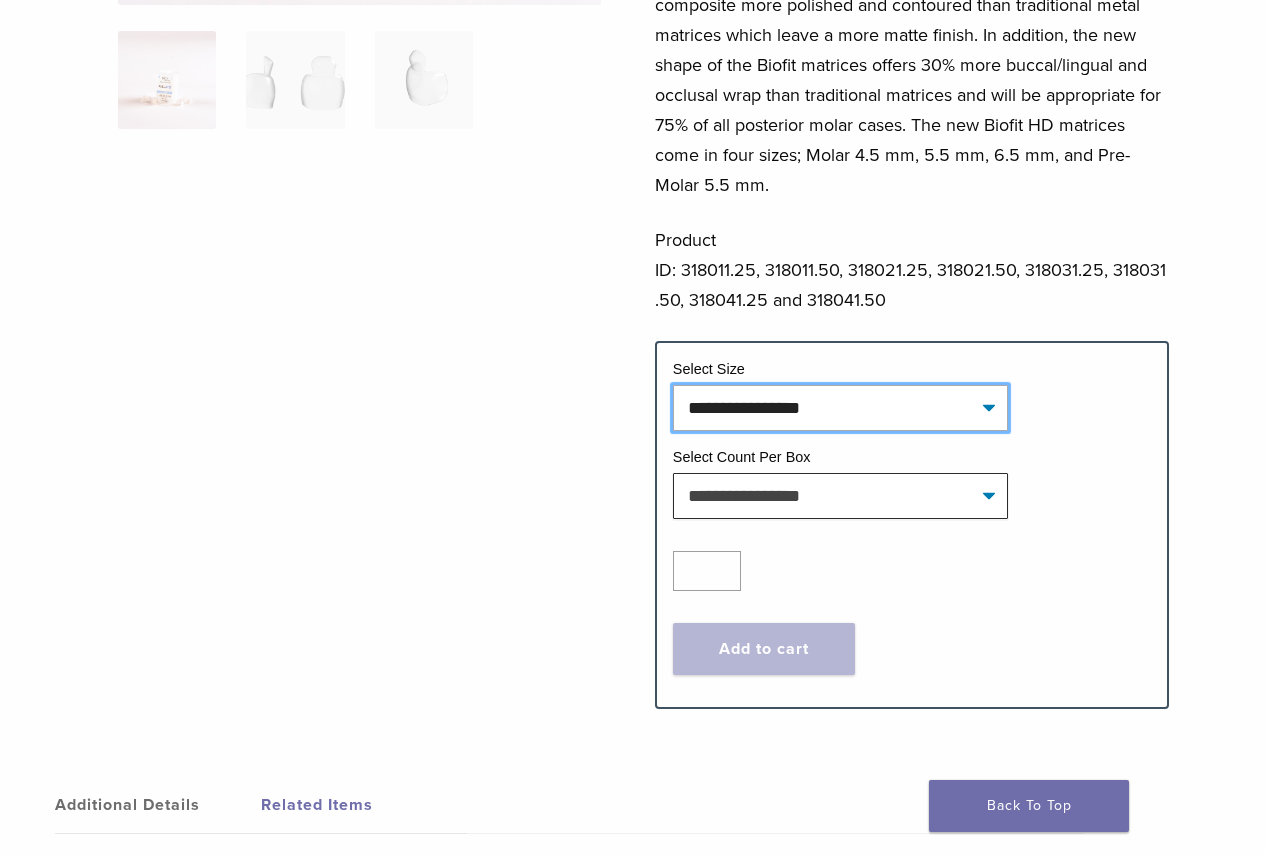 click on "**********" 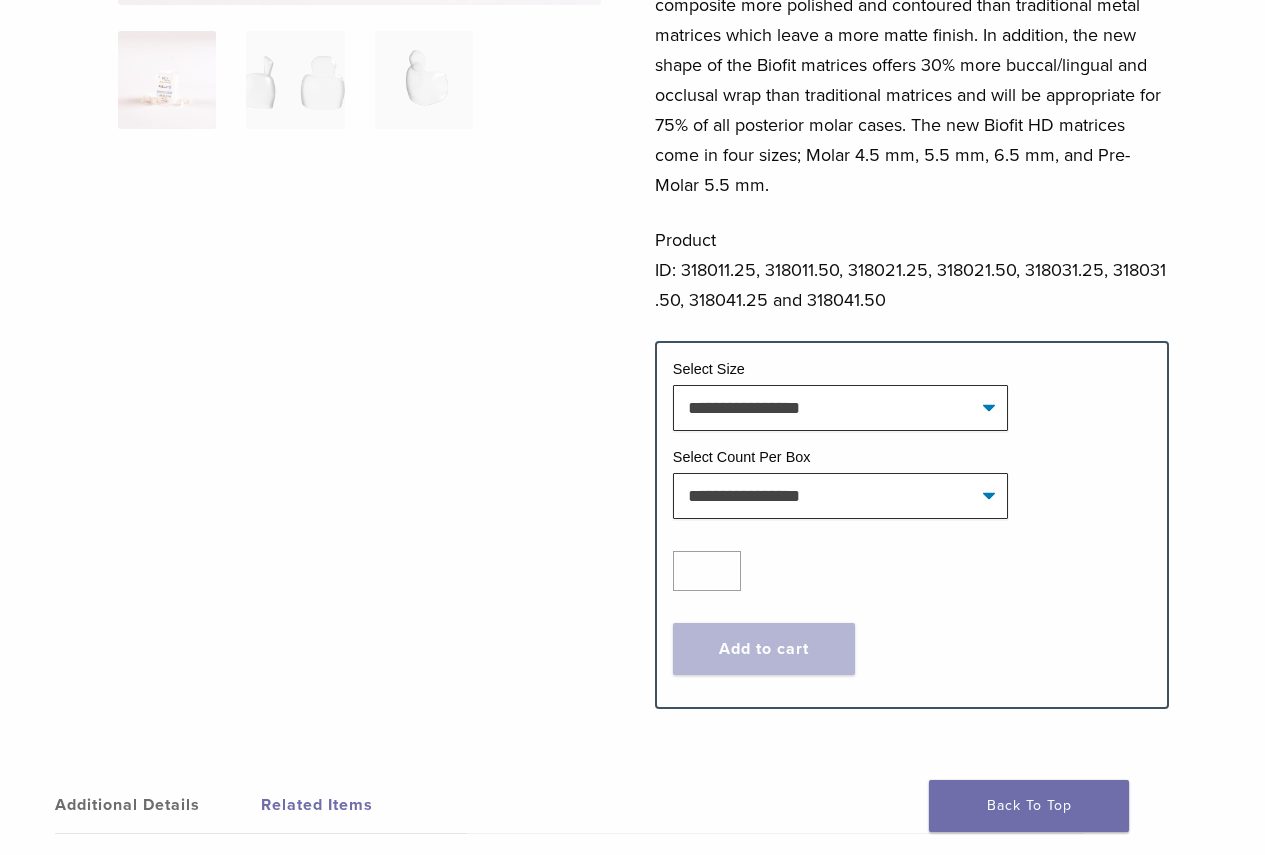 click on "Quantity
Quantity
*
Add to cart
Contact For Pricing" 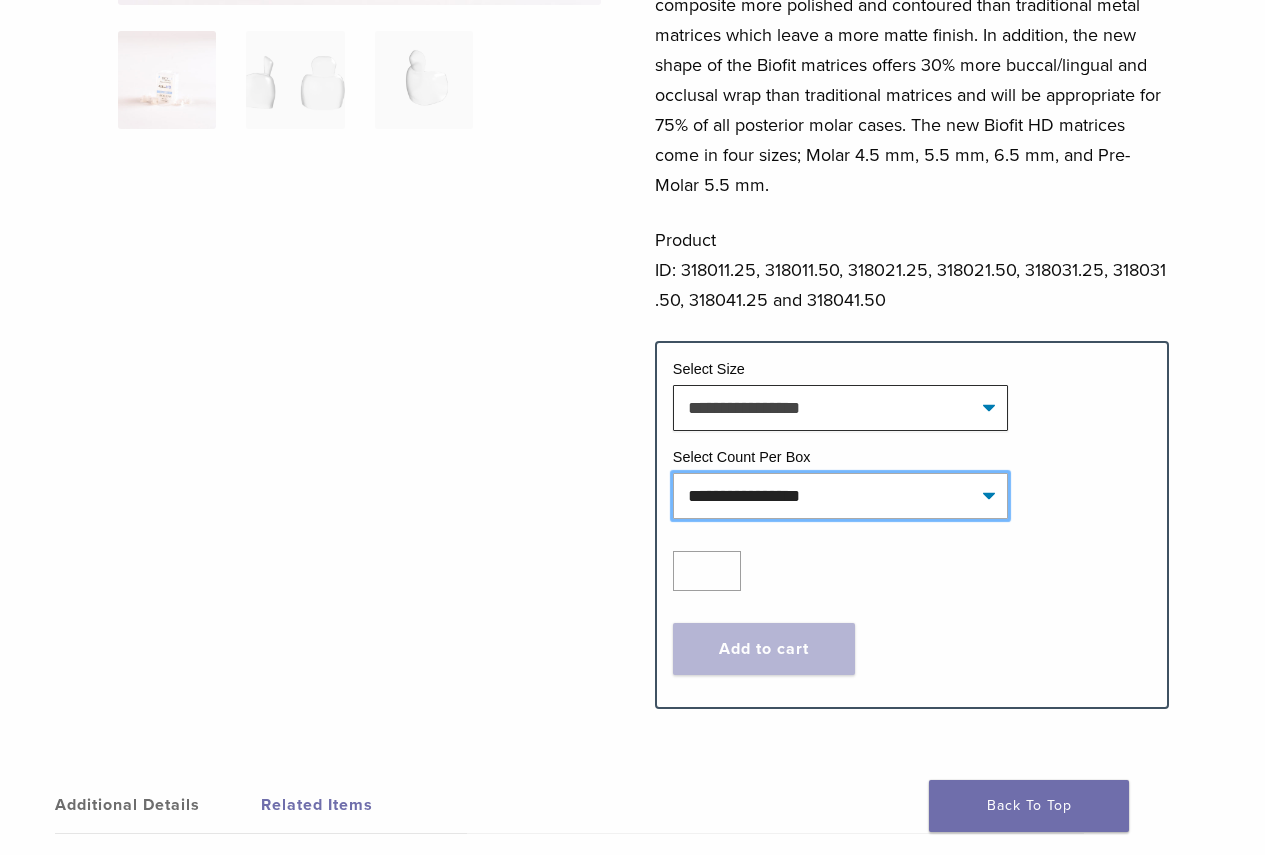 click on "**********" 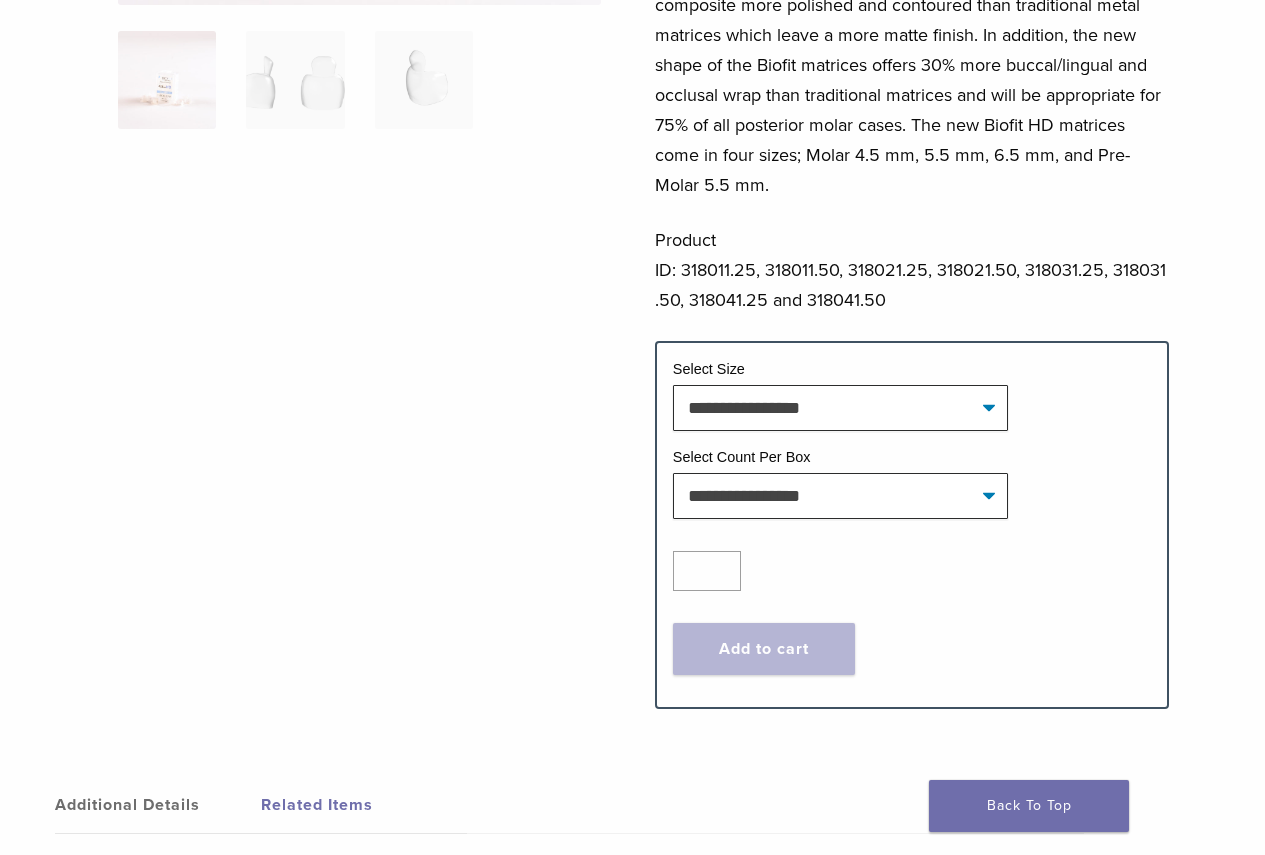click on "**********" 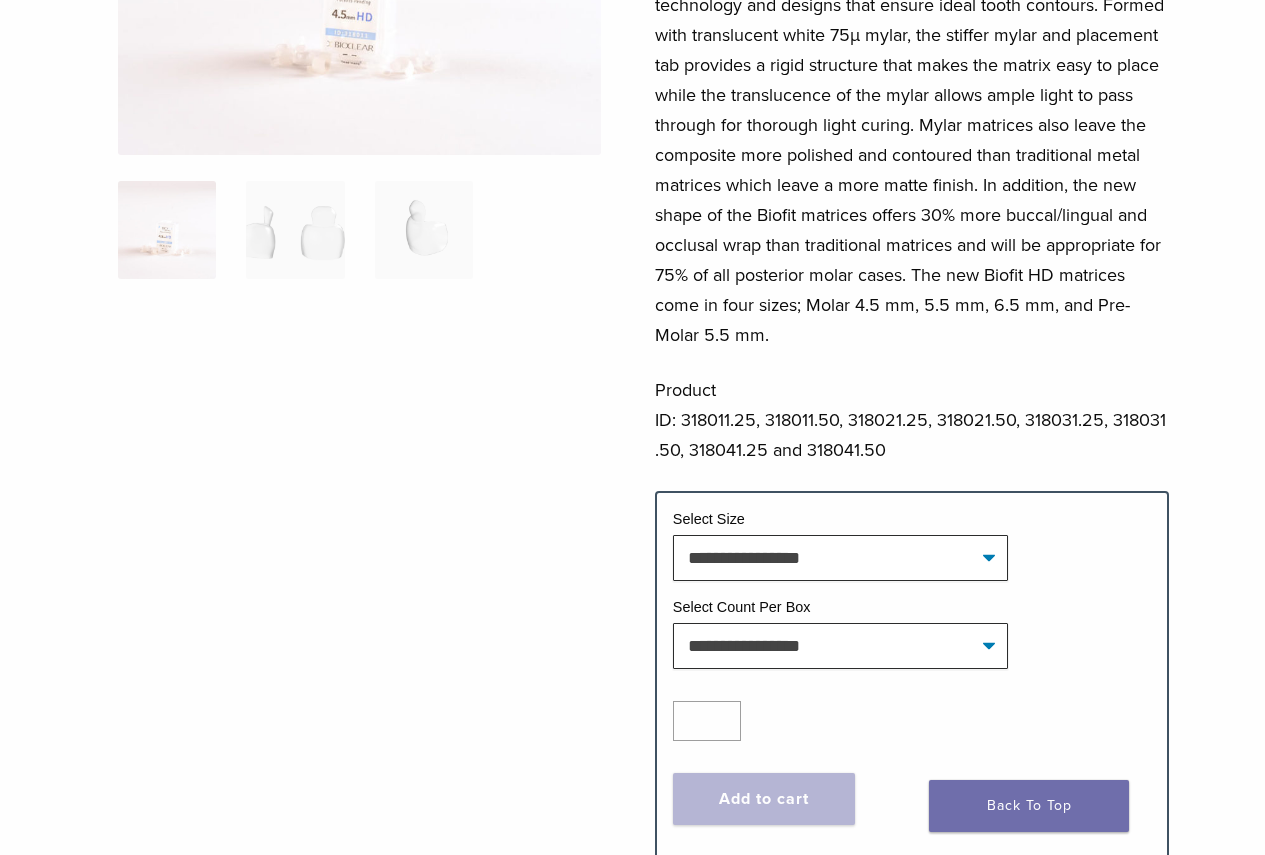 scroll, scrollTop: 0, scrollLeft: 0, axis: both 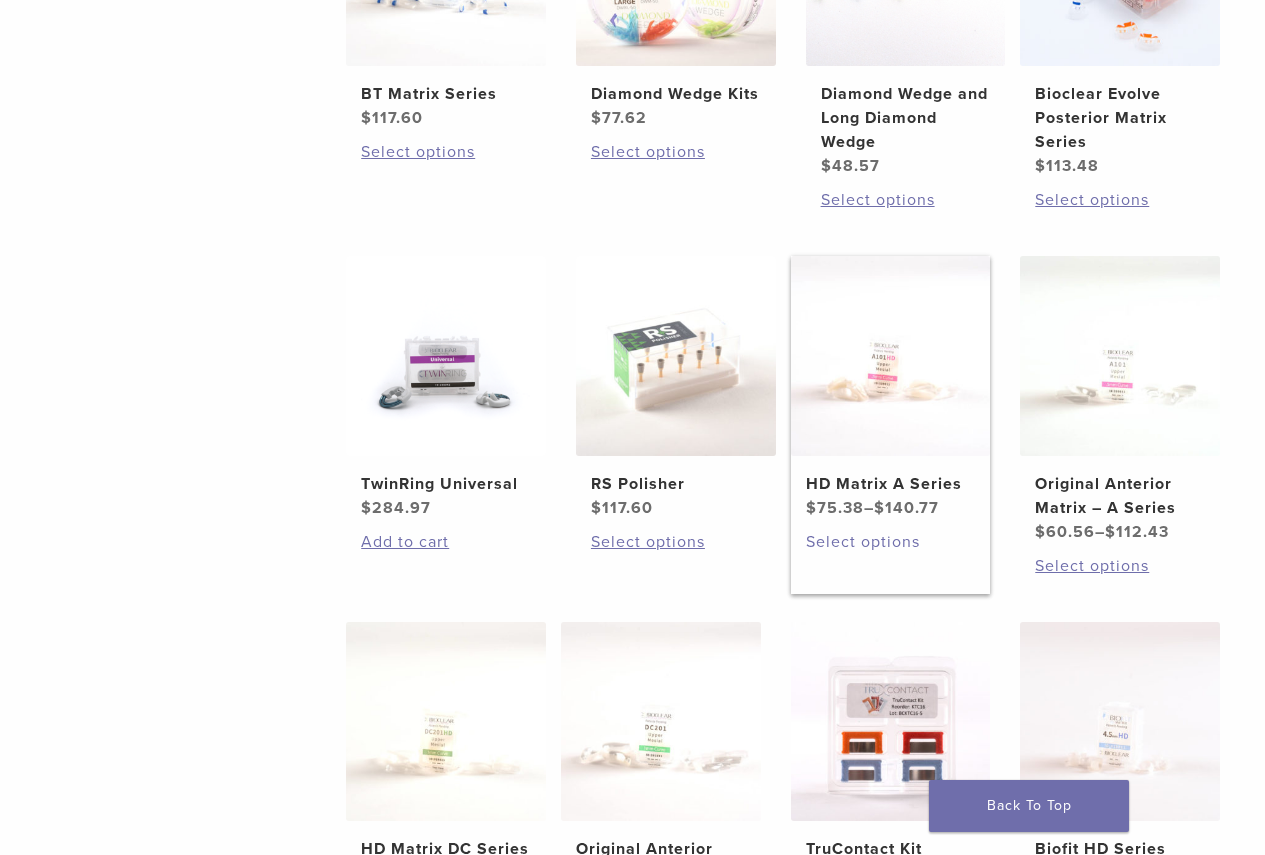 click on "Select options" at bounding box center [891, 542] 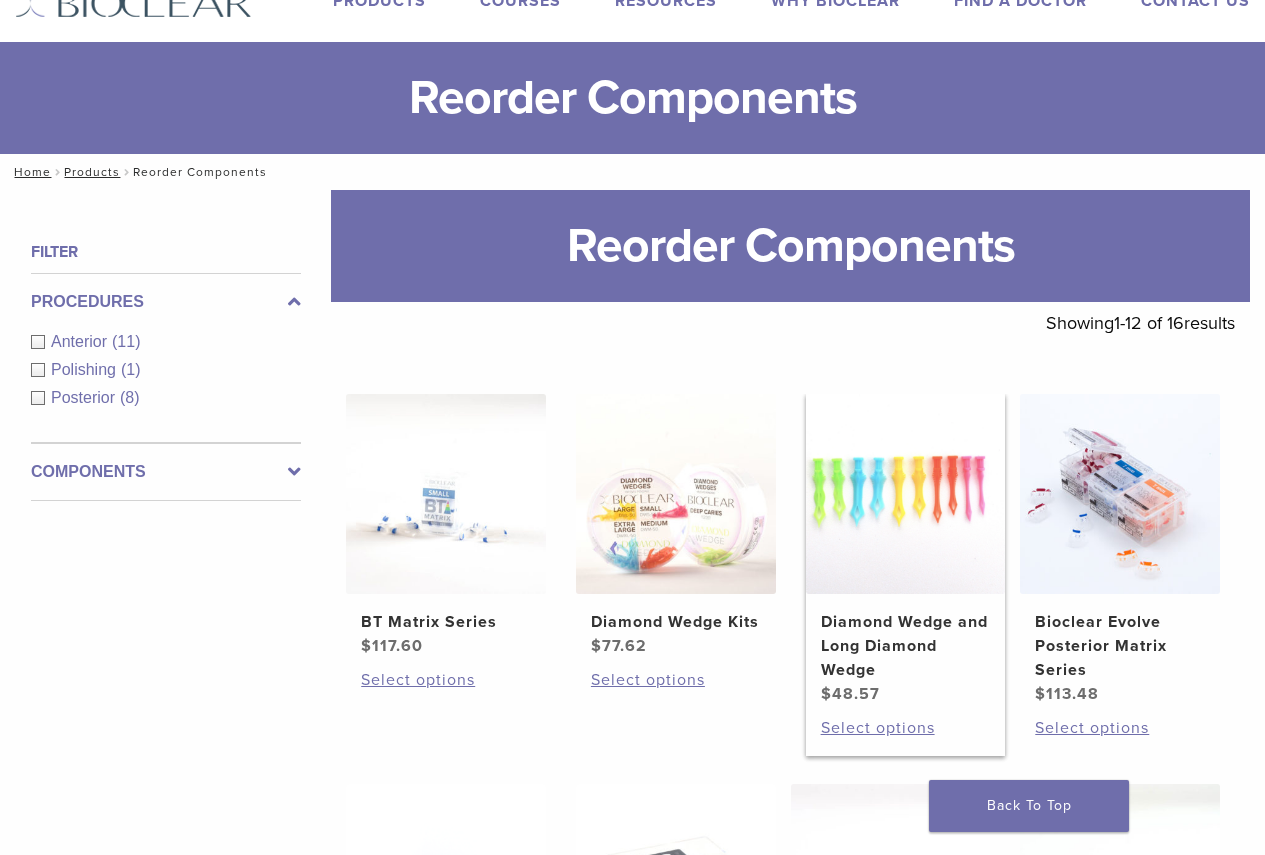 scroll, scrollTop: 0, scrollLeft: 0, axis: both 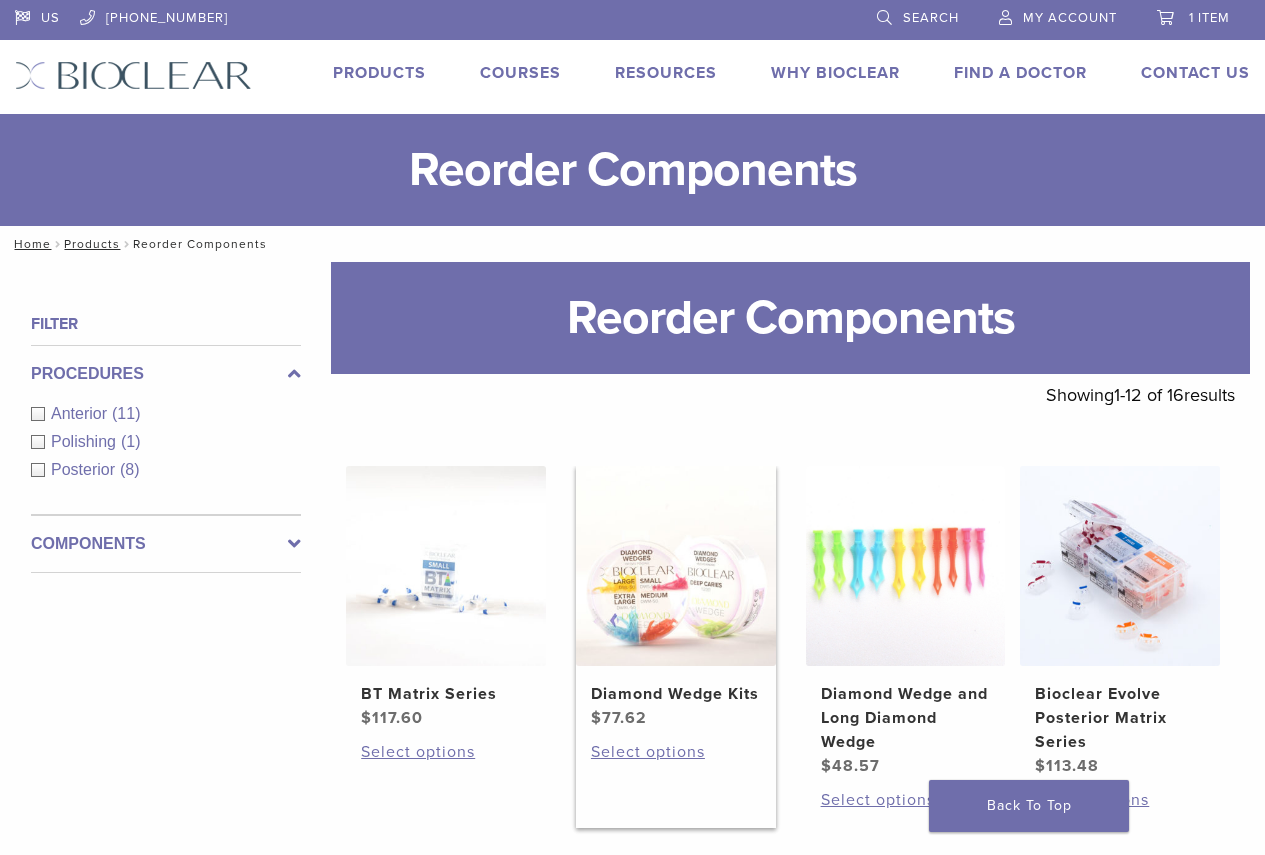 drag, startPoint x: 655, startPoint y: 606, endPoint x: 667, endPoint y: 600, distance: 13.416408 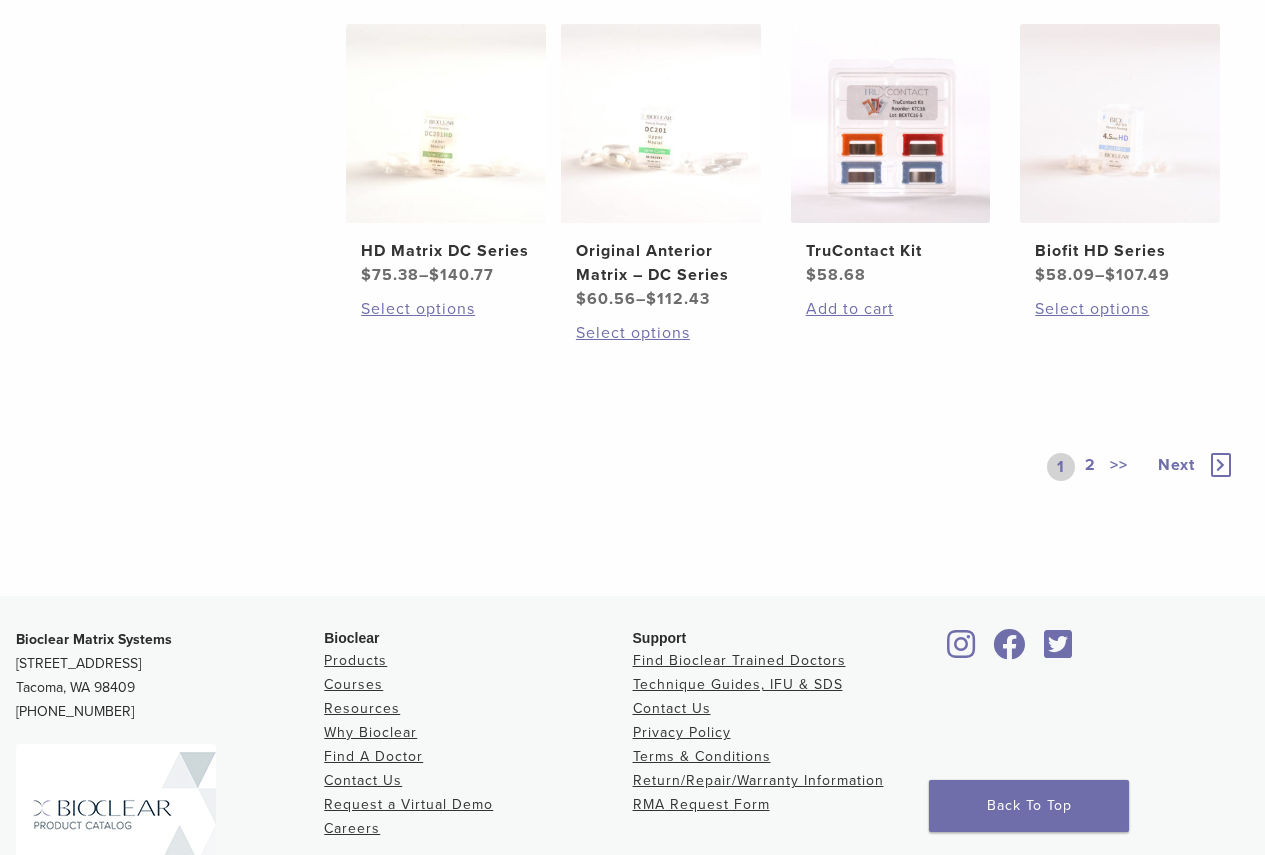 scroll, scrollTop: 1200, scrollLeft: 0, axis: vertical 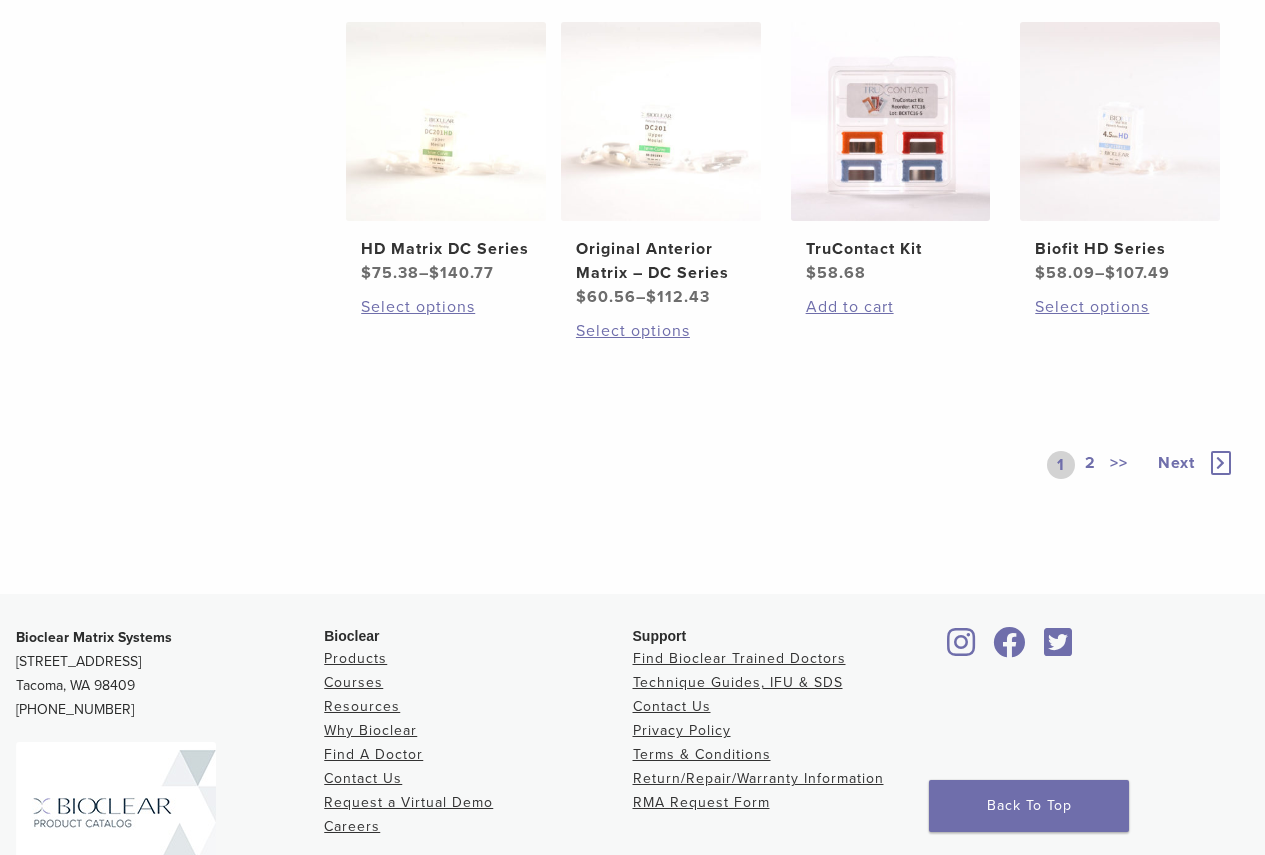 click on "2" at bounding box center [1090, 465] 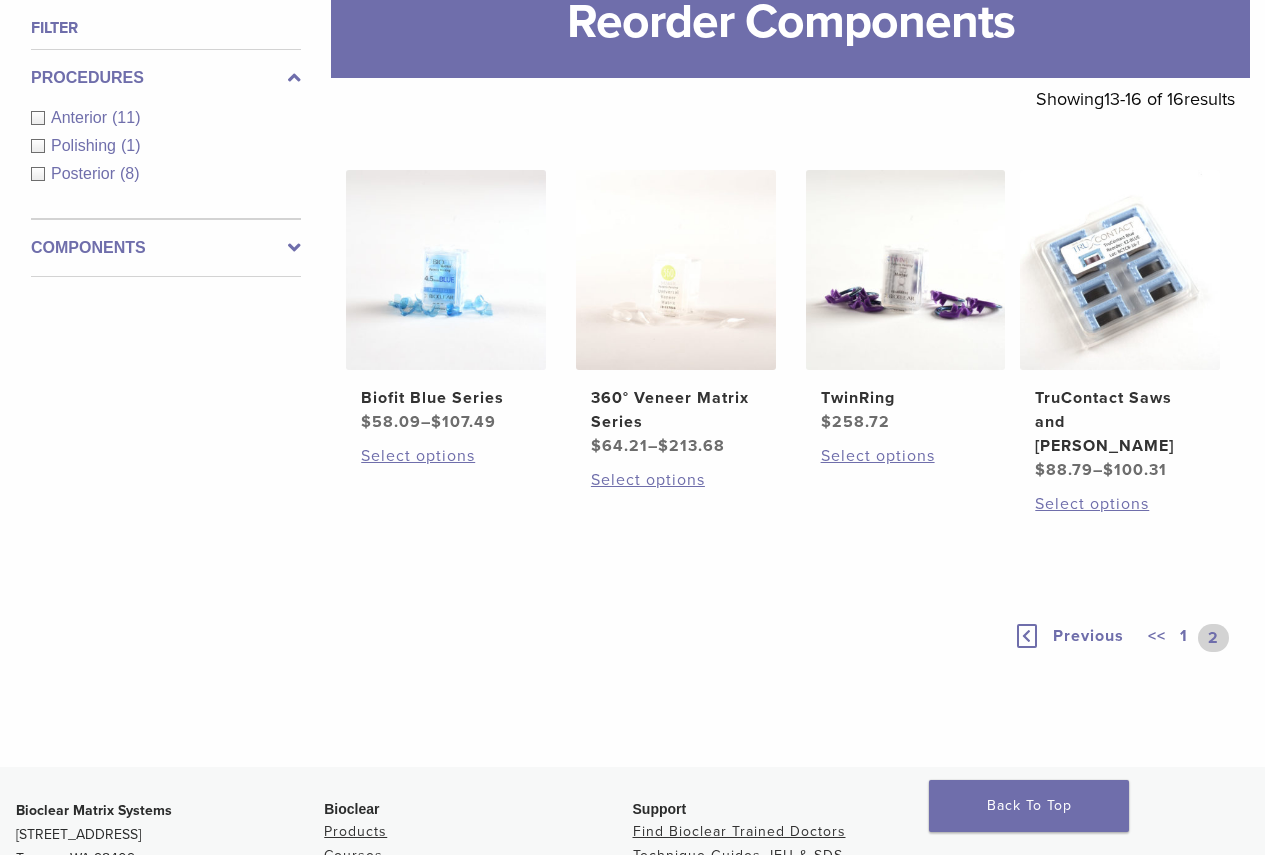 scroll, scrollTop: 62, scrollLeft: 0, axis: vertical 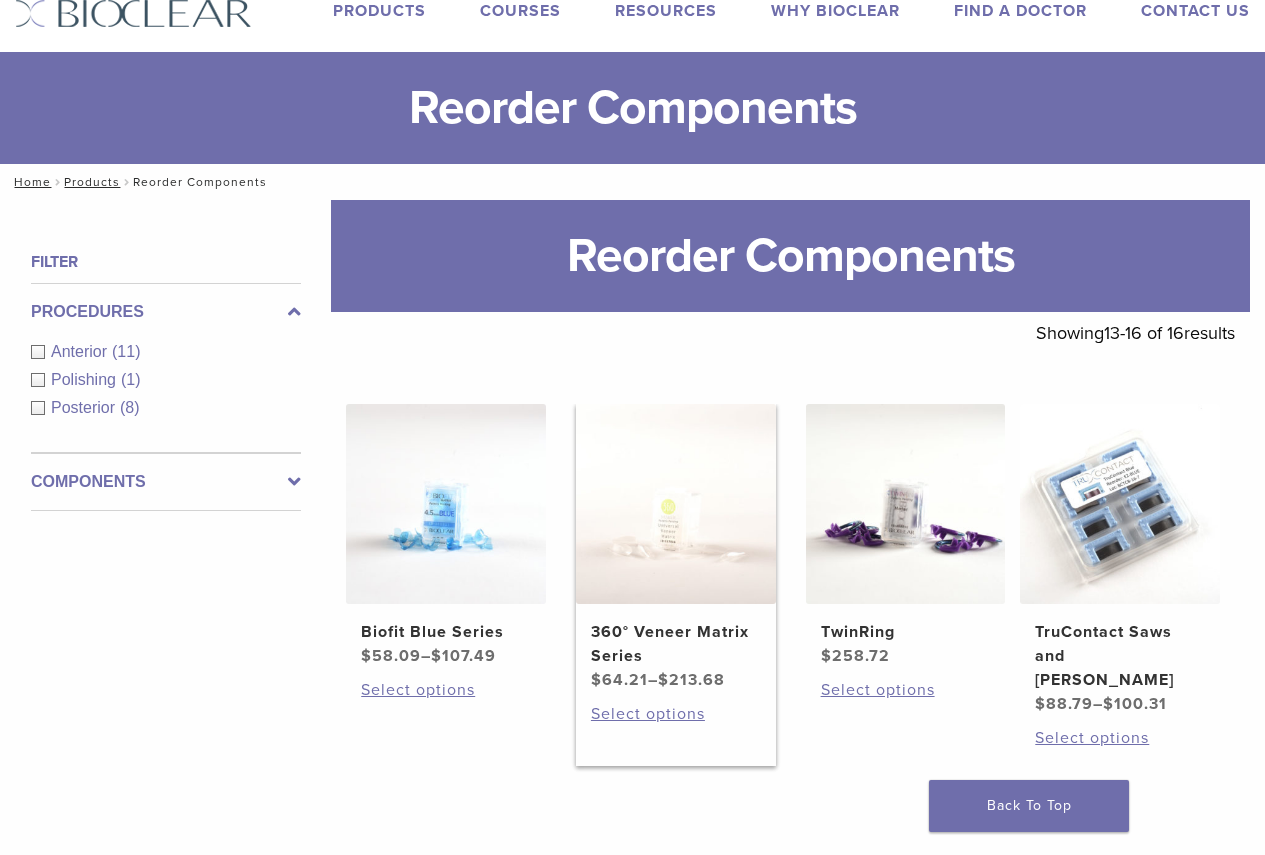 click at bounding box center (676, 504) 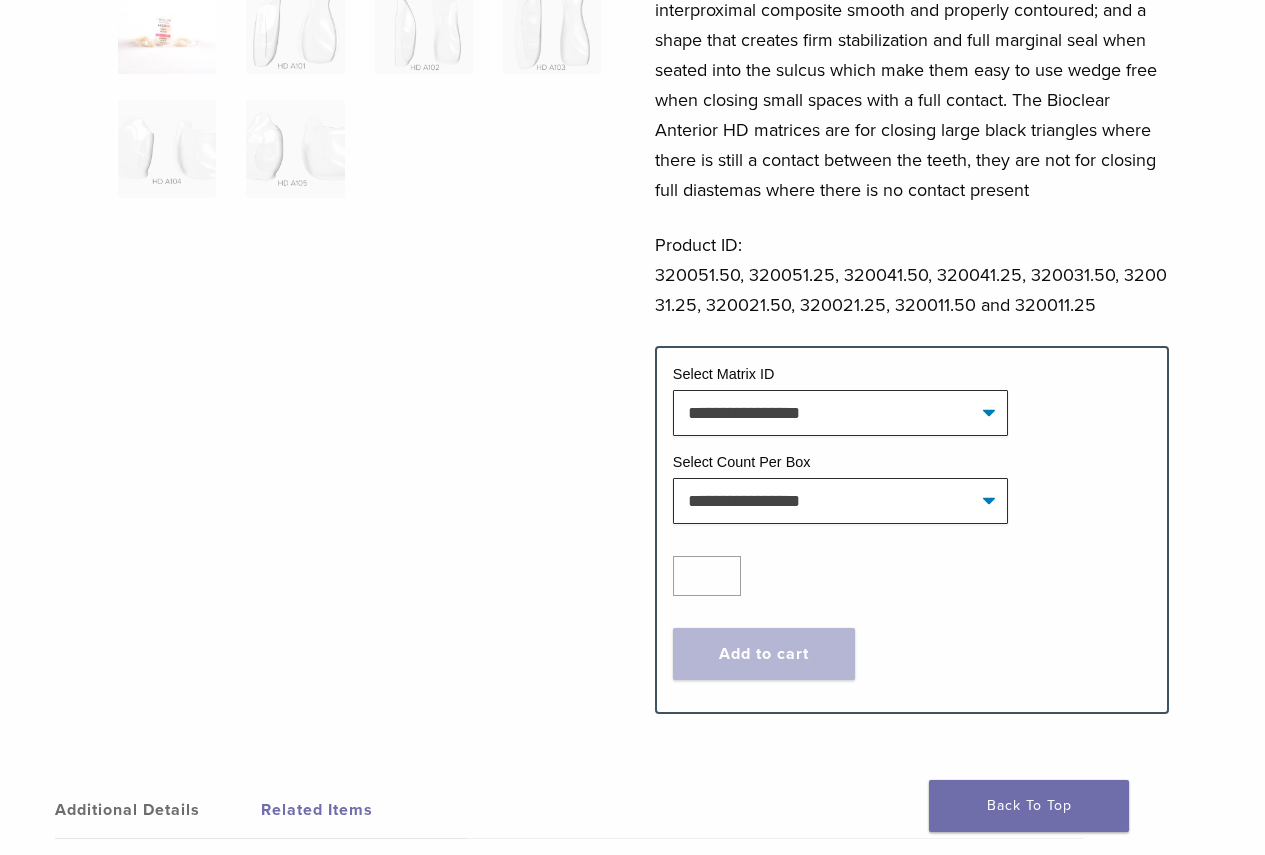 scroll, scrollTop: 800, scrollLeft: 0, axis: vertical 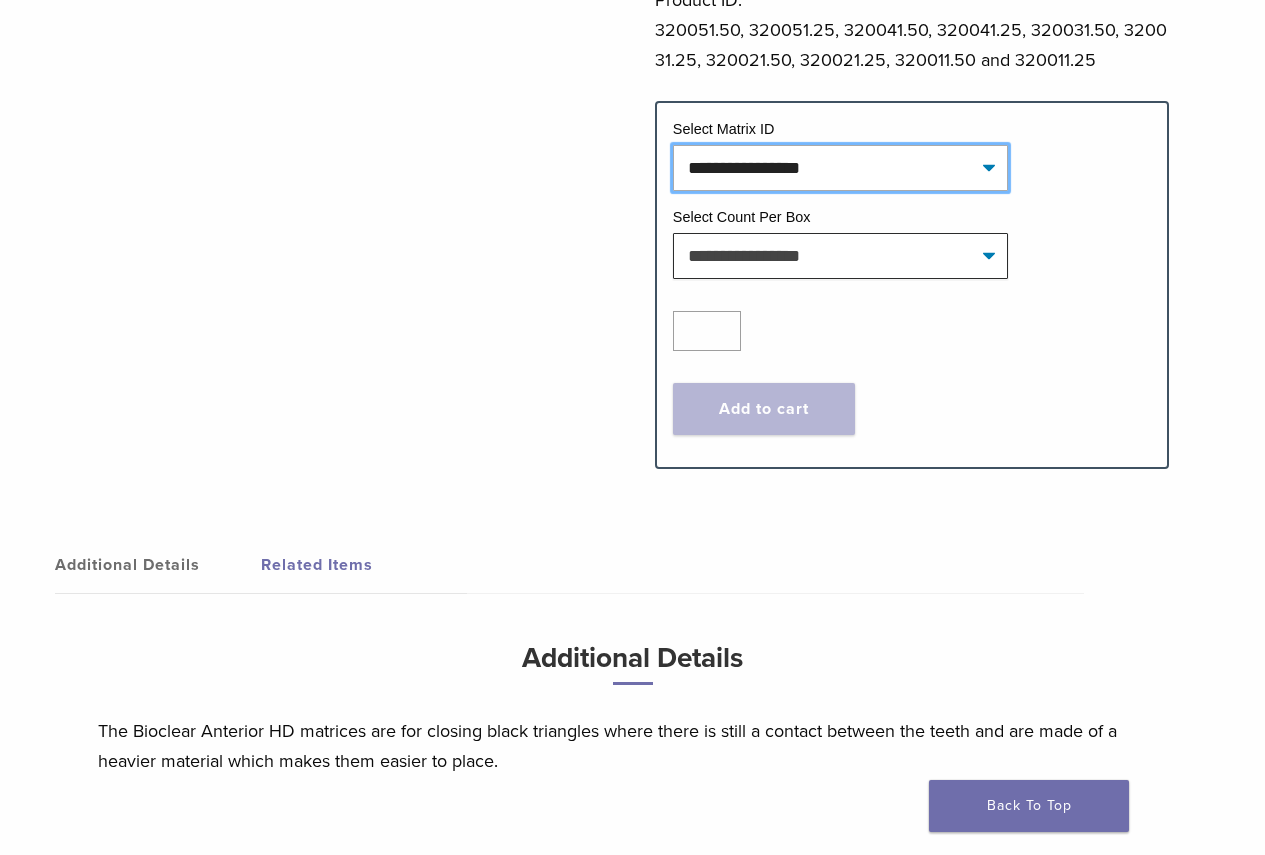 click on "**********" 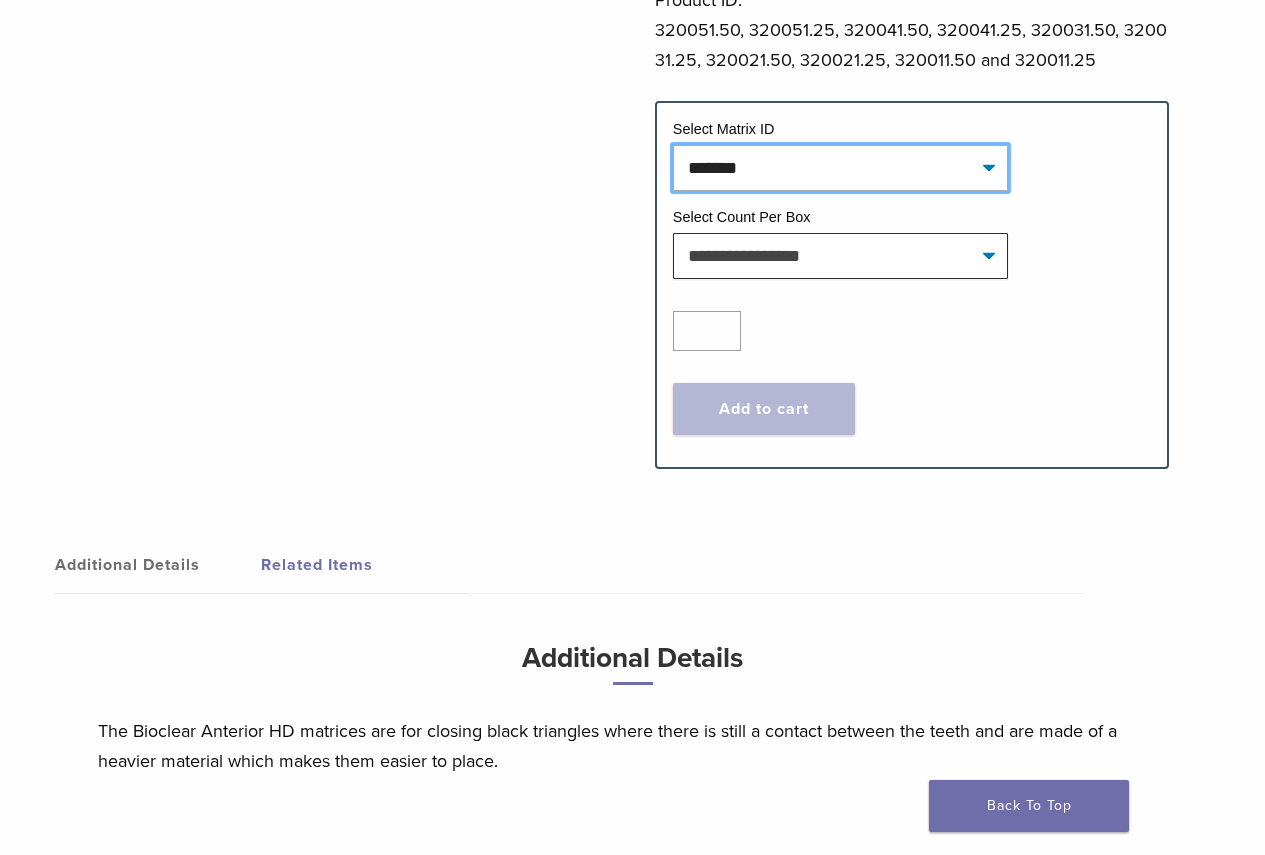 click on "**********" 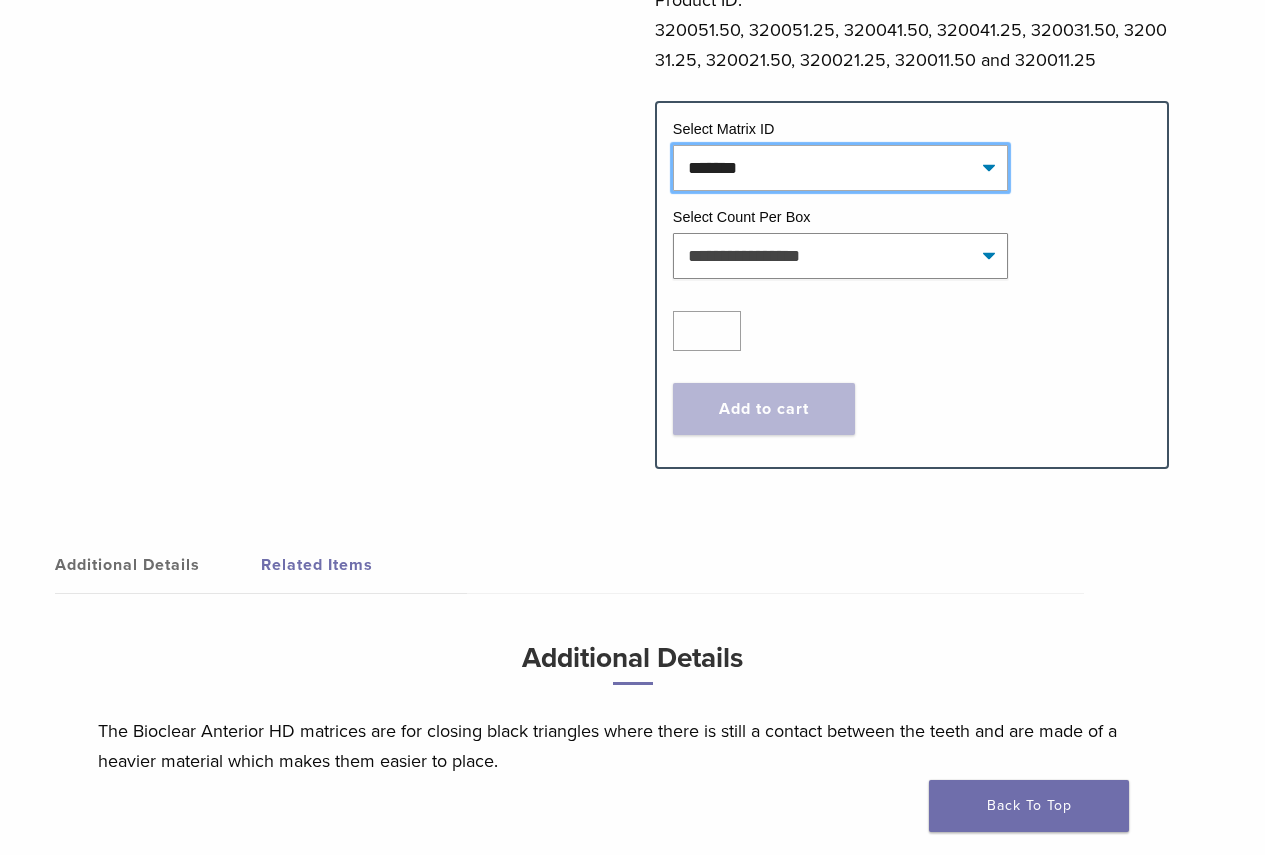 select on "*******" 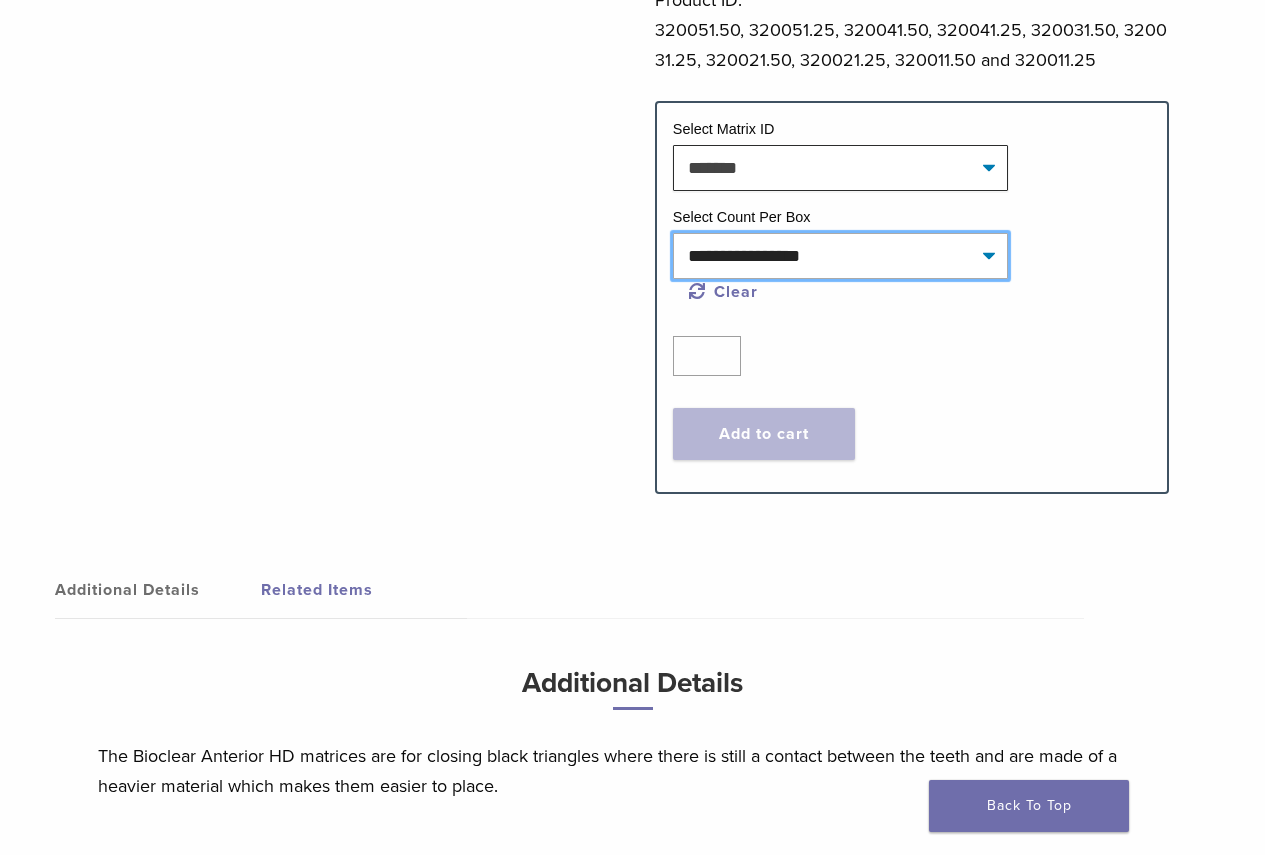 click on "**********" 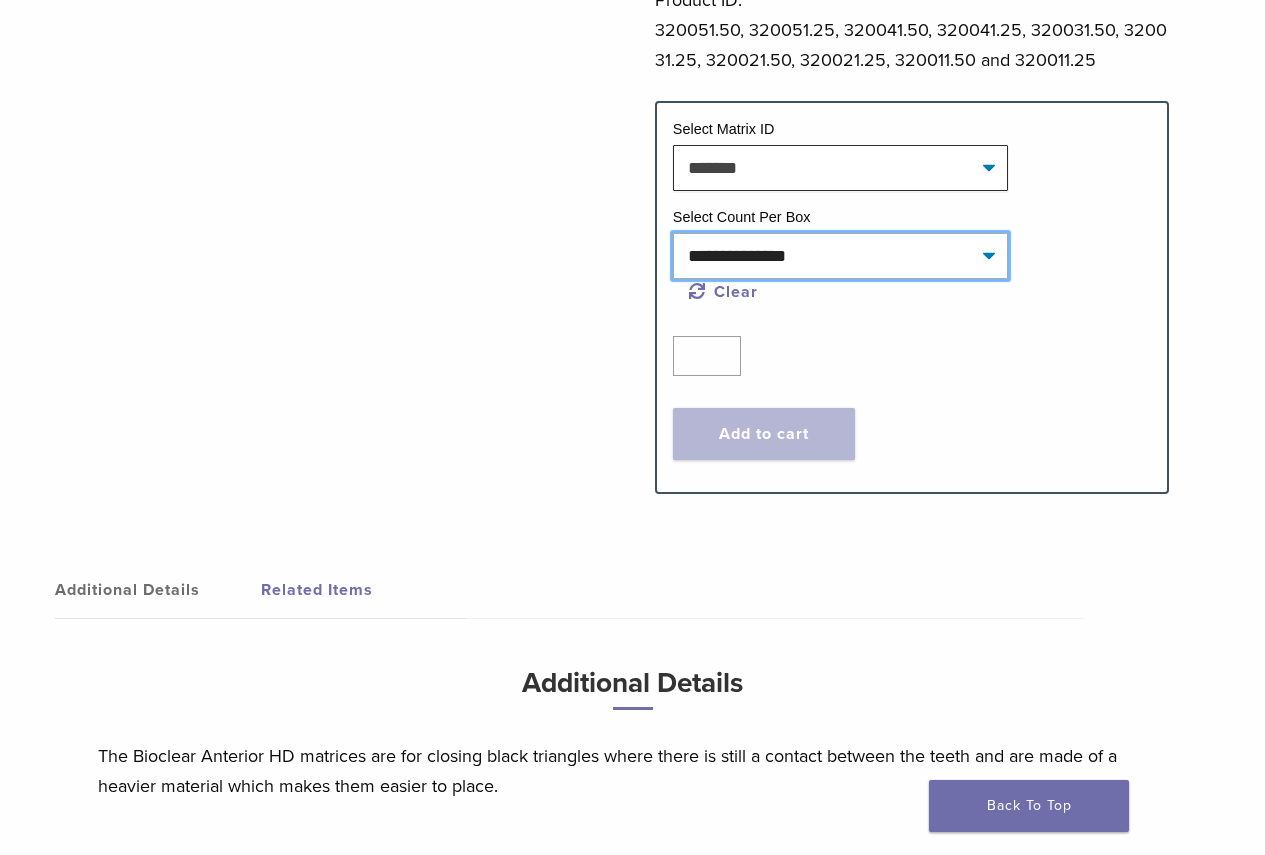 click on "**********" 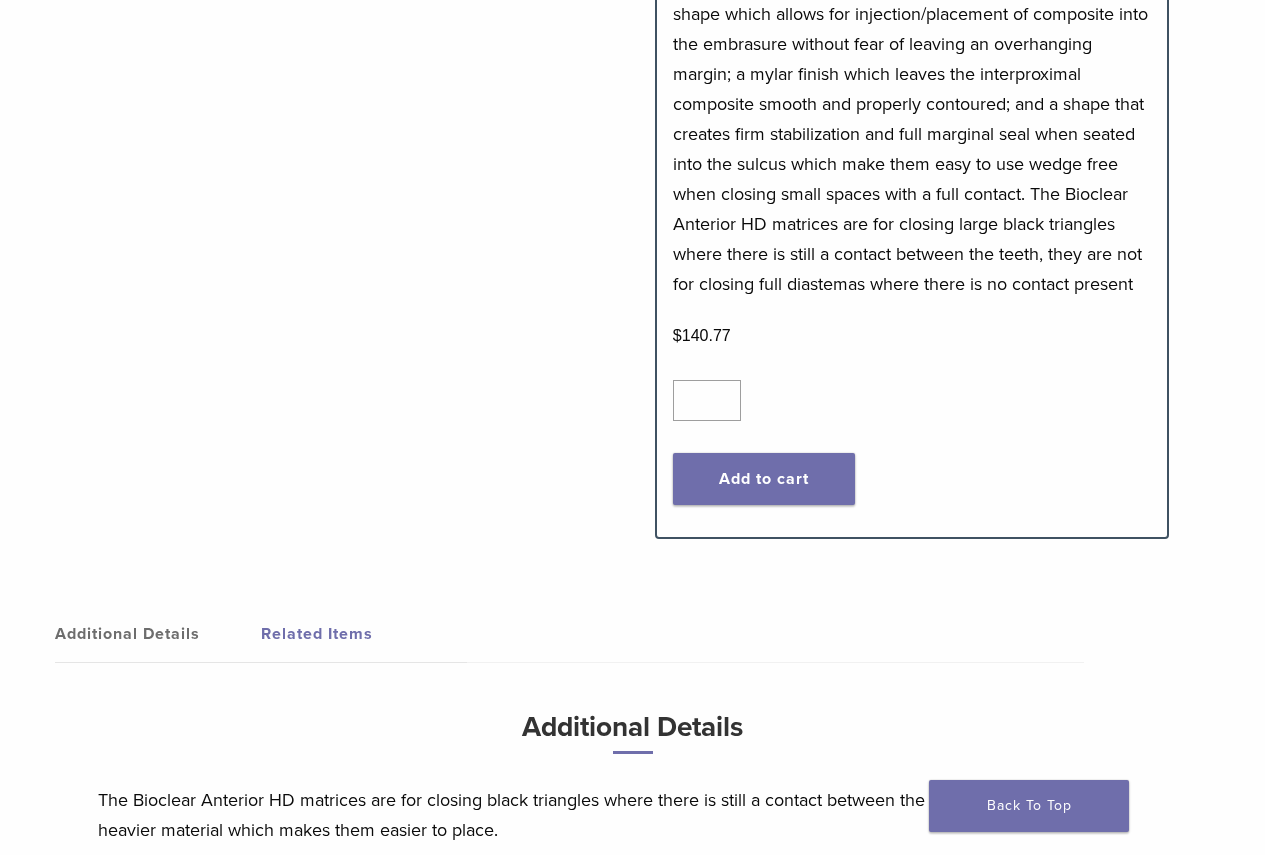 scroll, scrollTop: 1500, scrollLeft: 0, axis: vertical 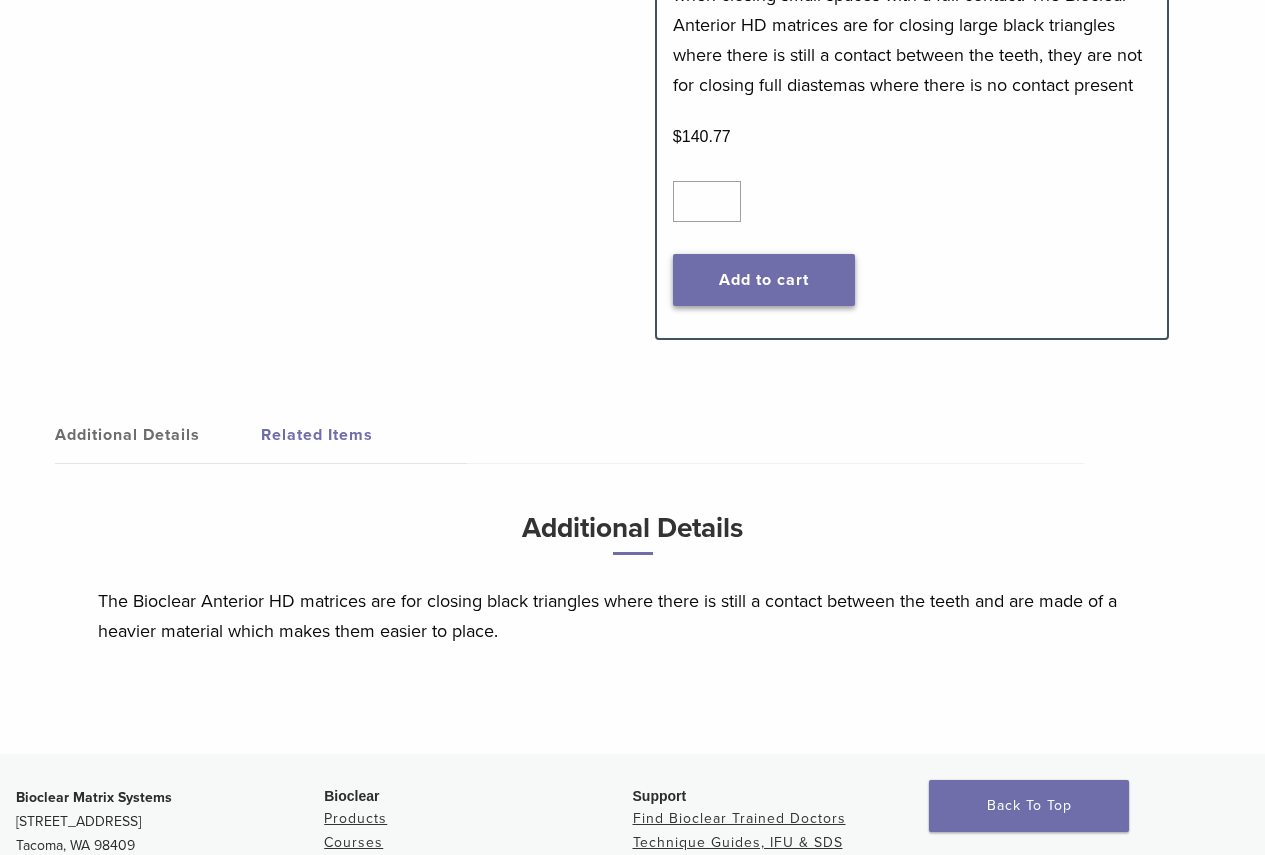 click on "Add to cart" 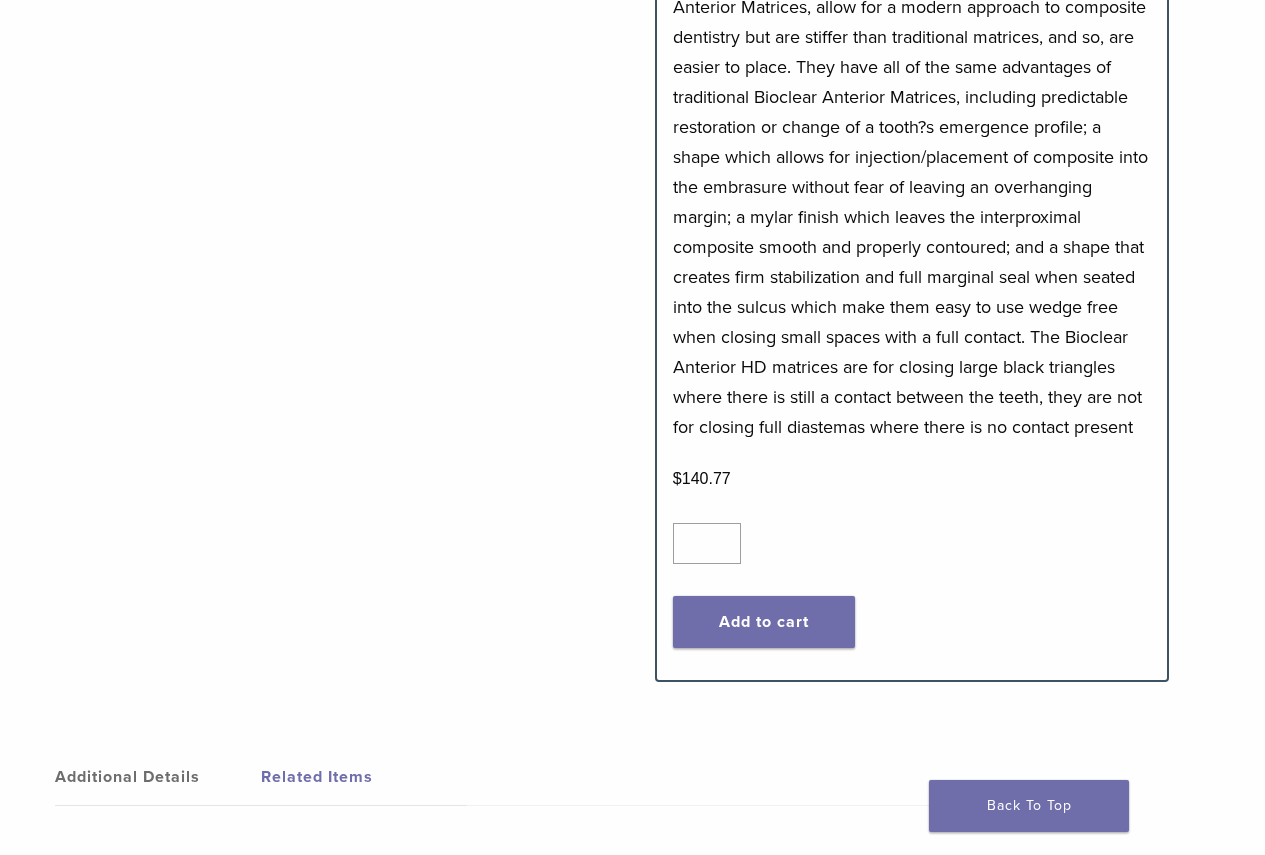scroll, scrollTop: 1100, scrollLeft: 0, axis: vertical 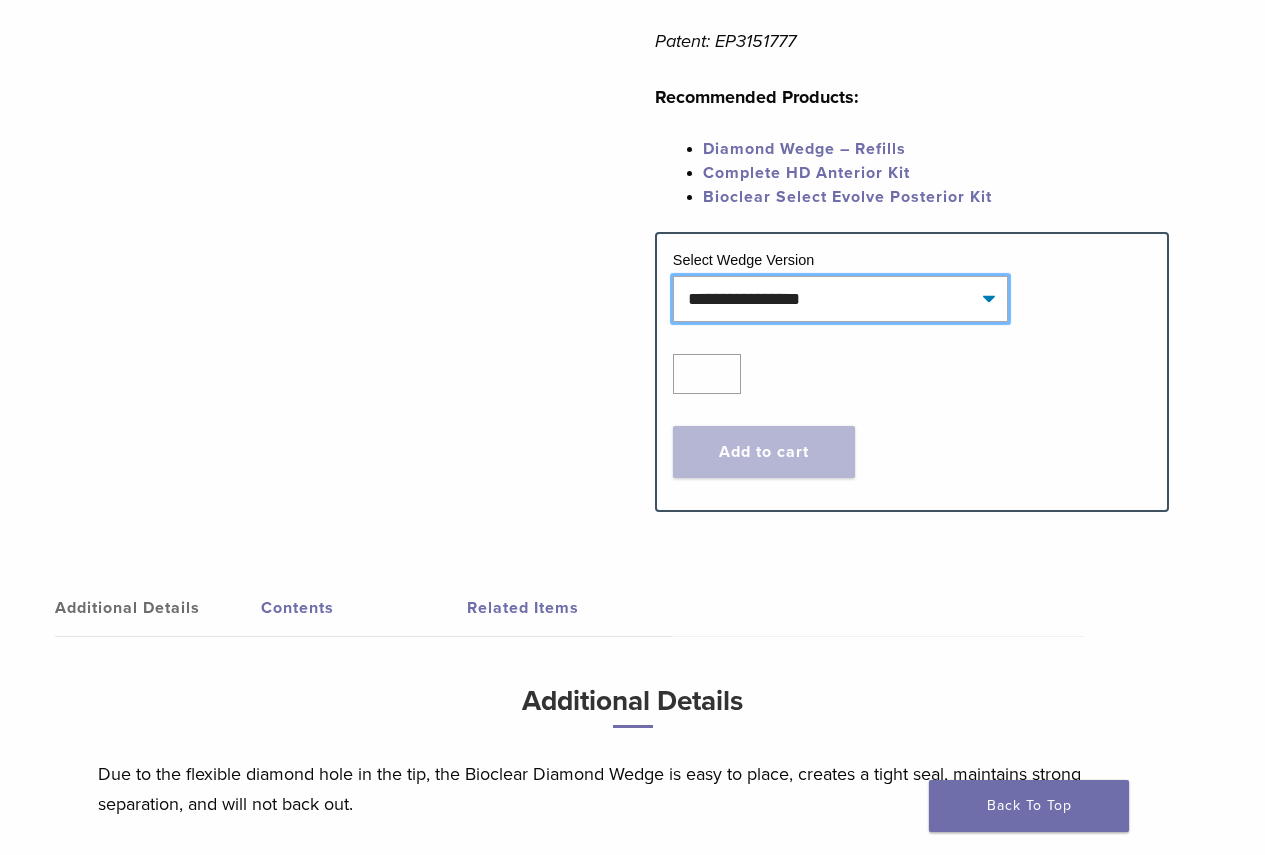 click on "**********" at bounding box center [840, 299] 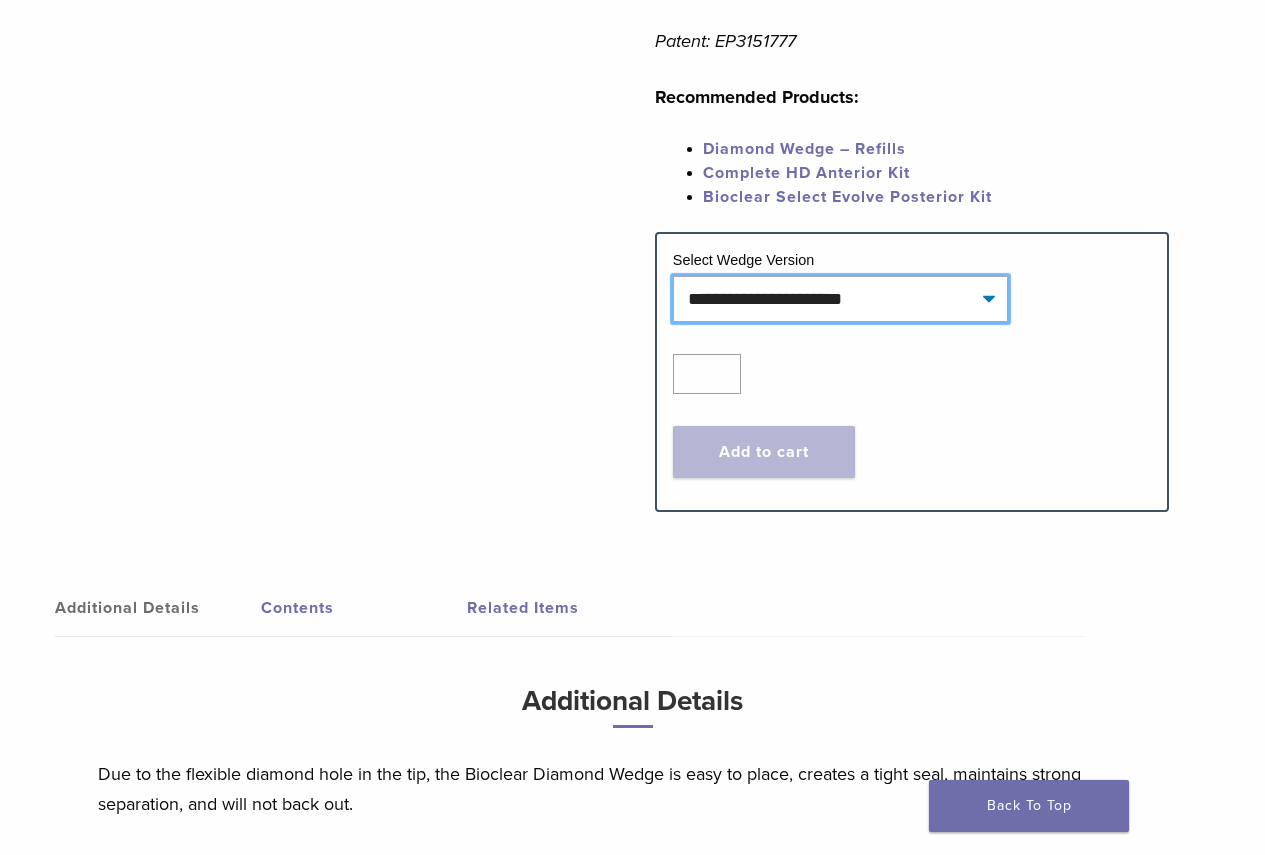 click on "**********" at bounding box center (840, 299) 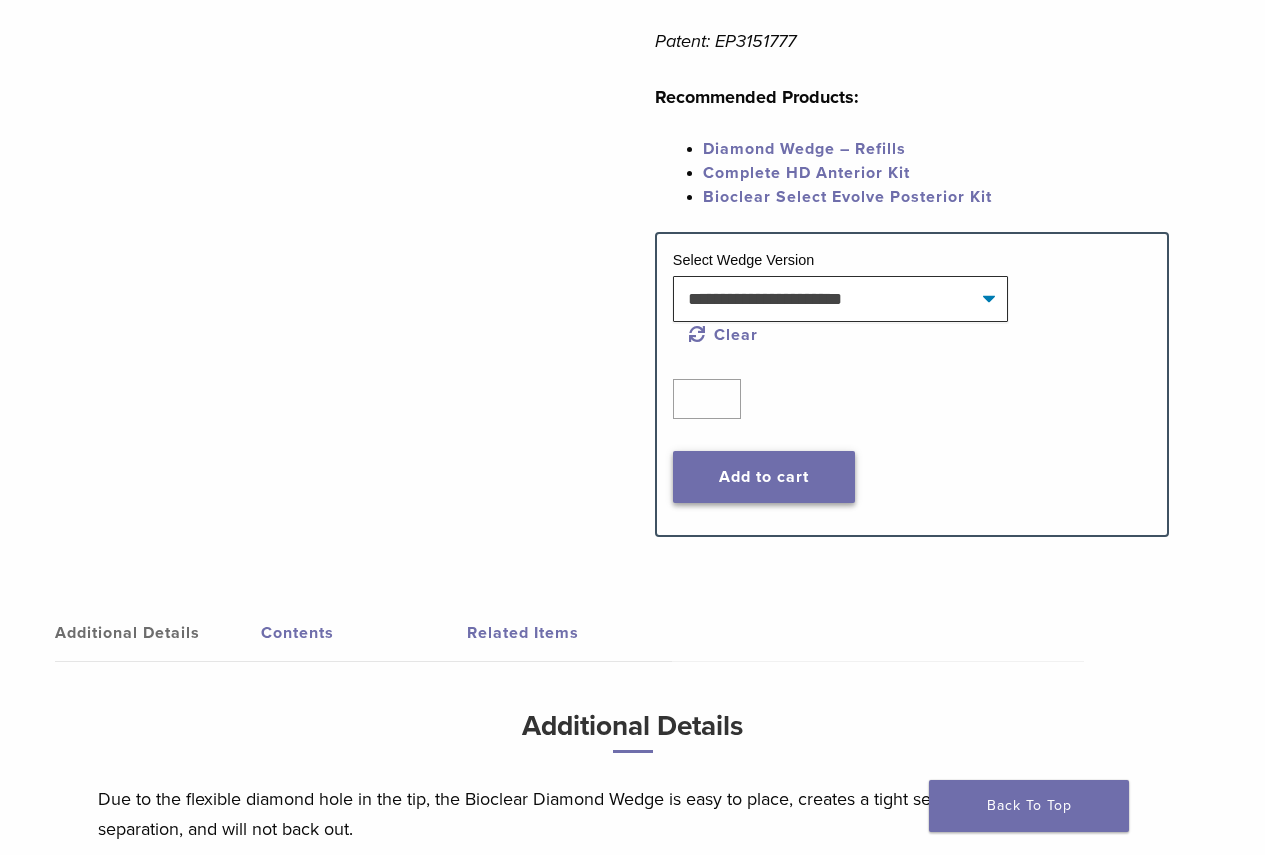 click on "Add to cart" at bounding box center [764, 477] 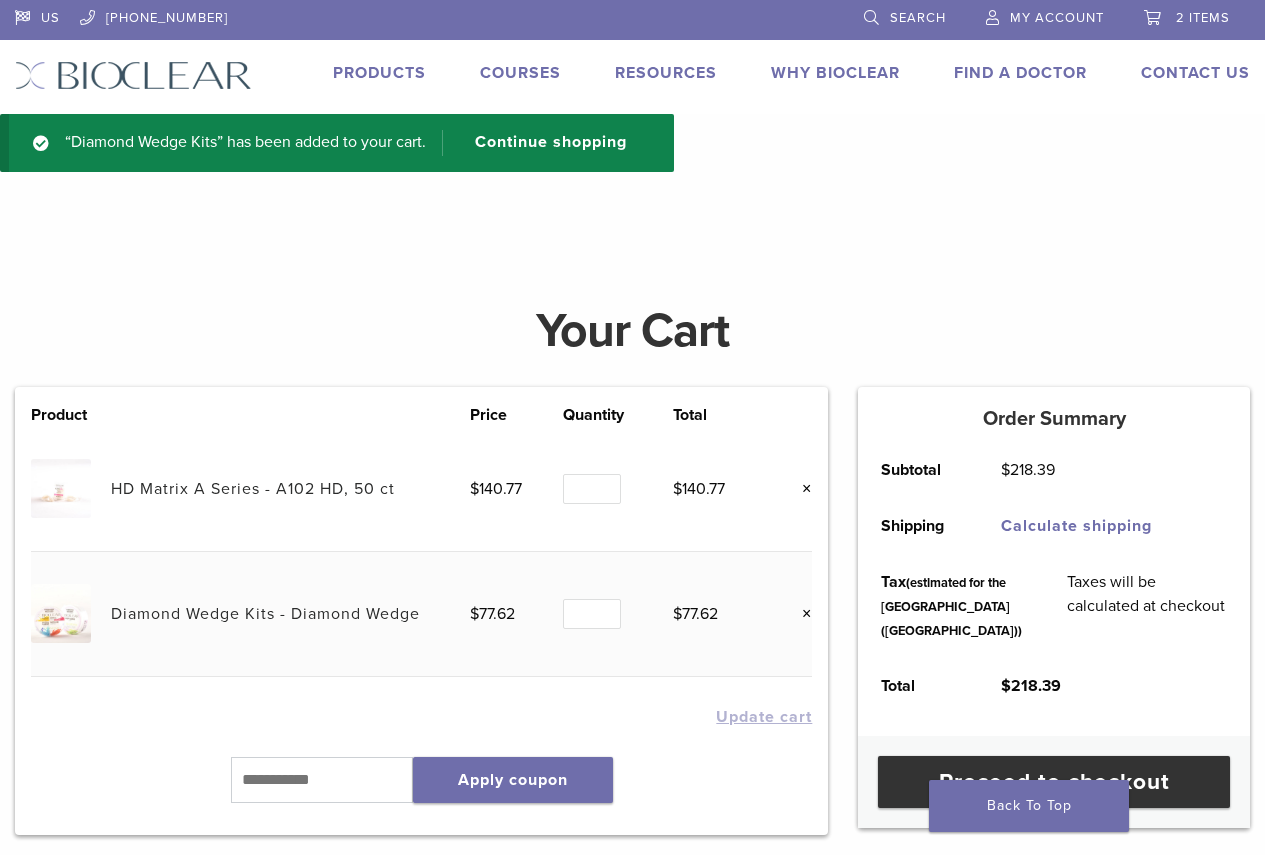 scroll, scrollTop: 0, scrollLeft: 0, axis: both 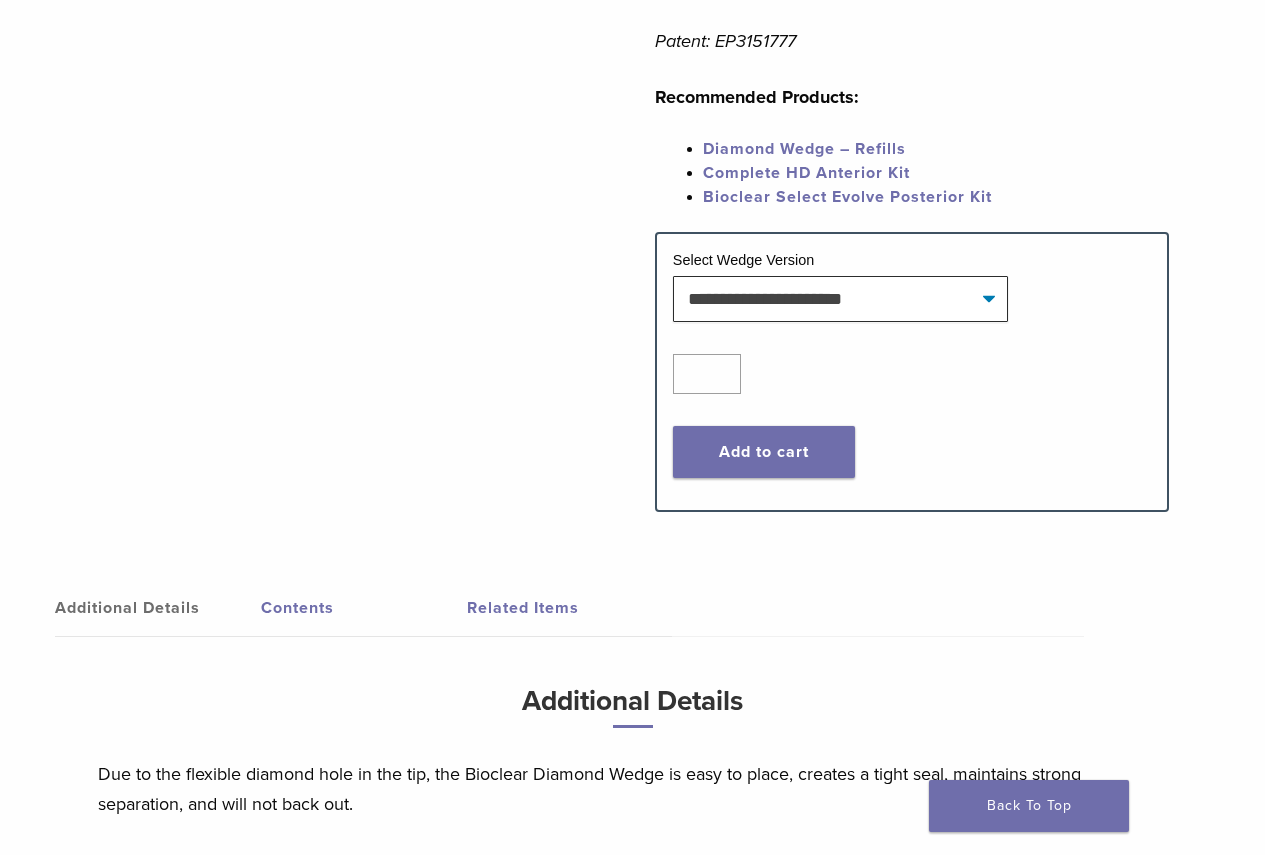 select on "**********" 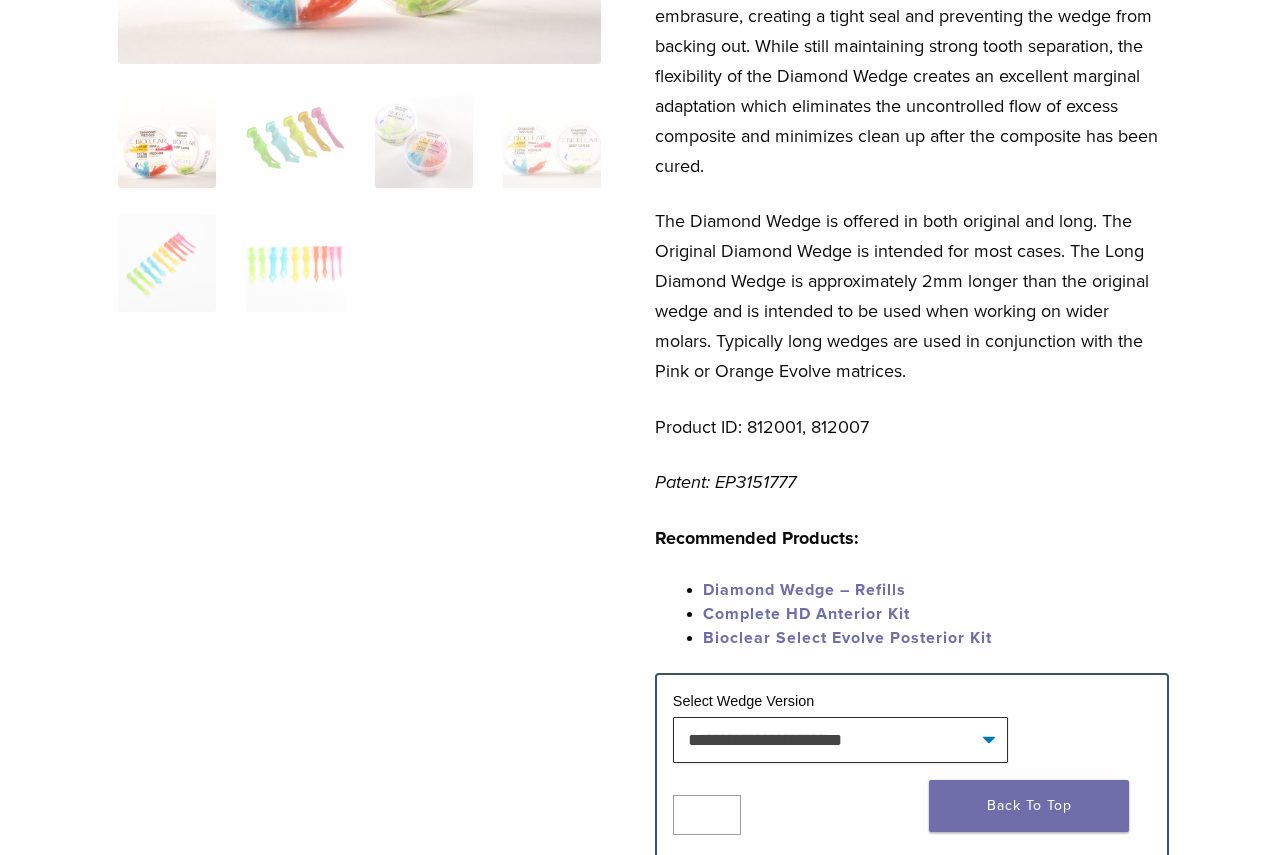 scroll, scrollTop: 400, scrollLeft: 0, axis: vertical 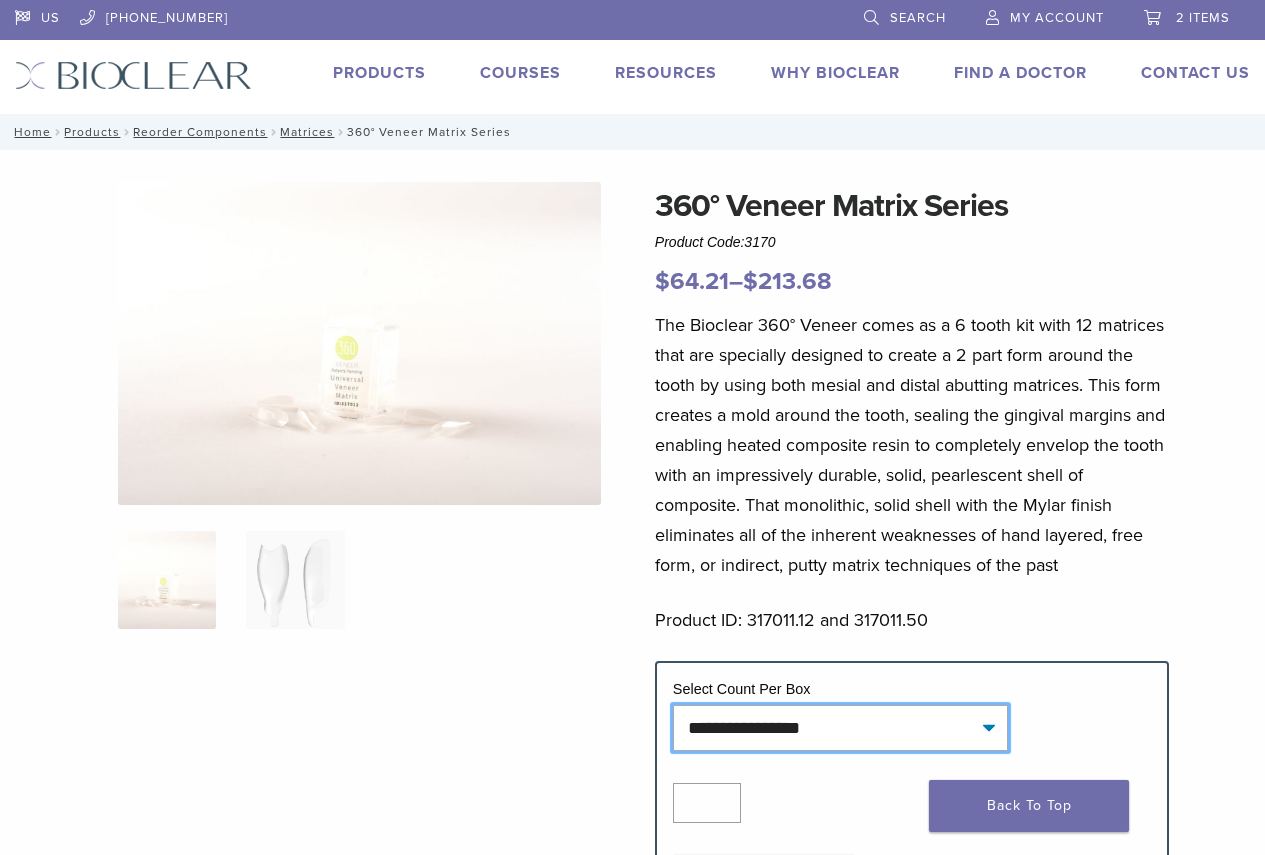 click on "**********" 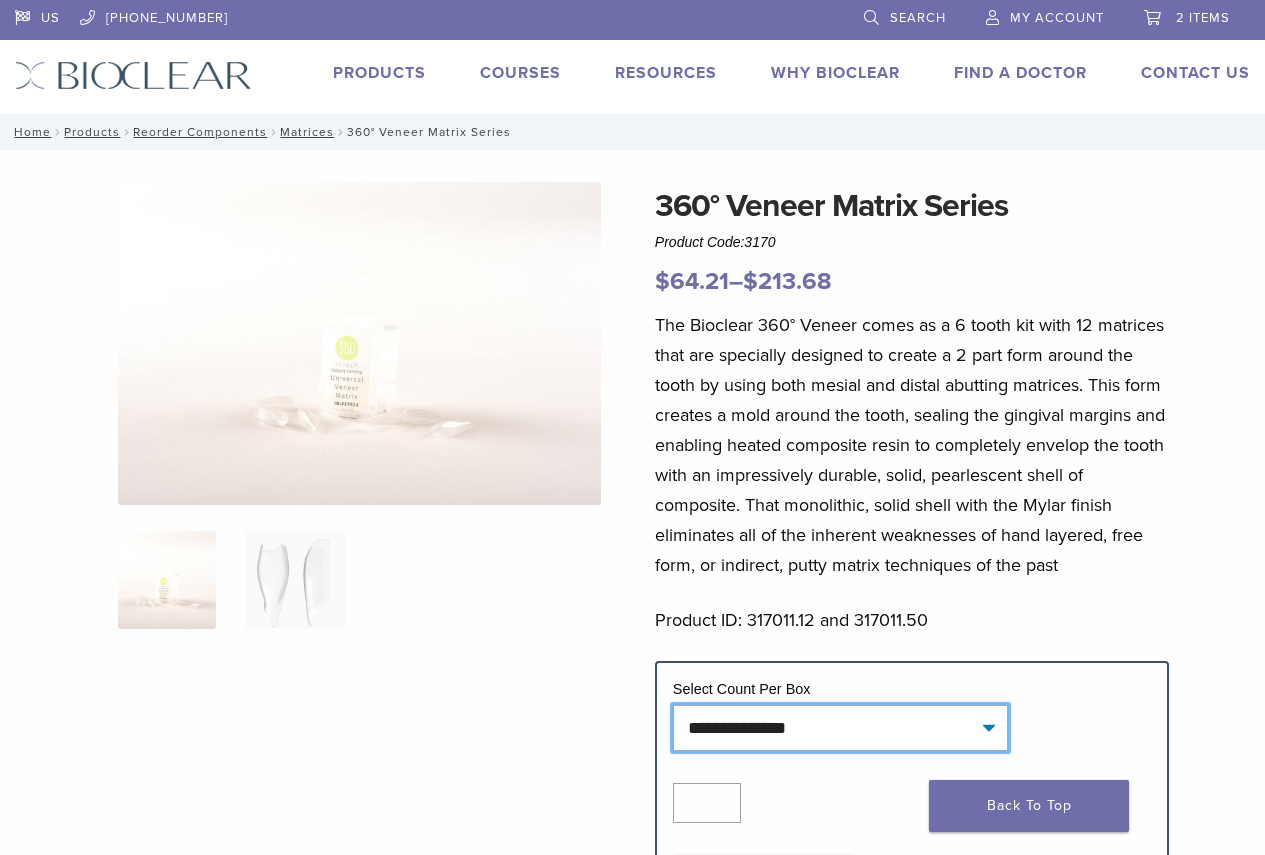 click on "**********" 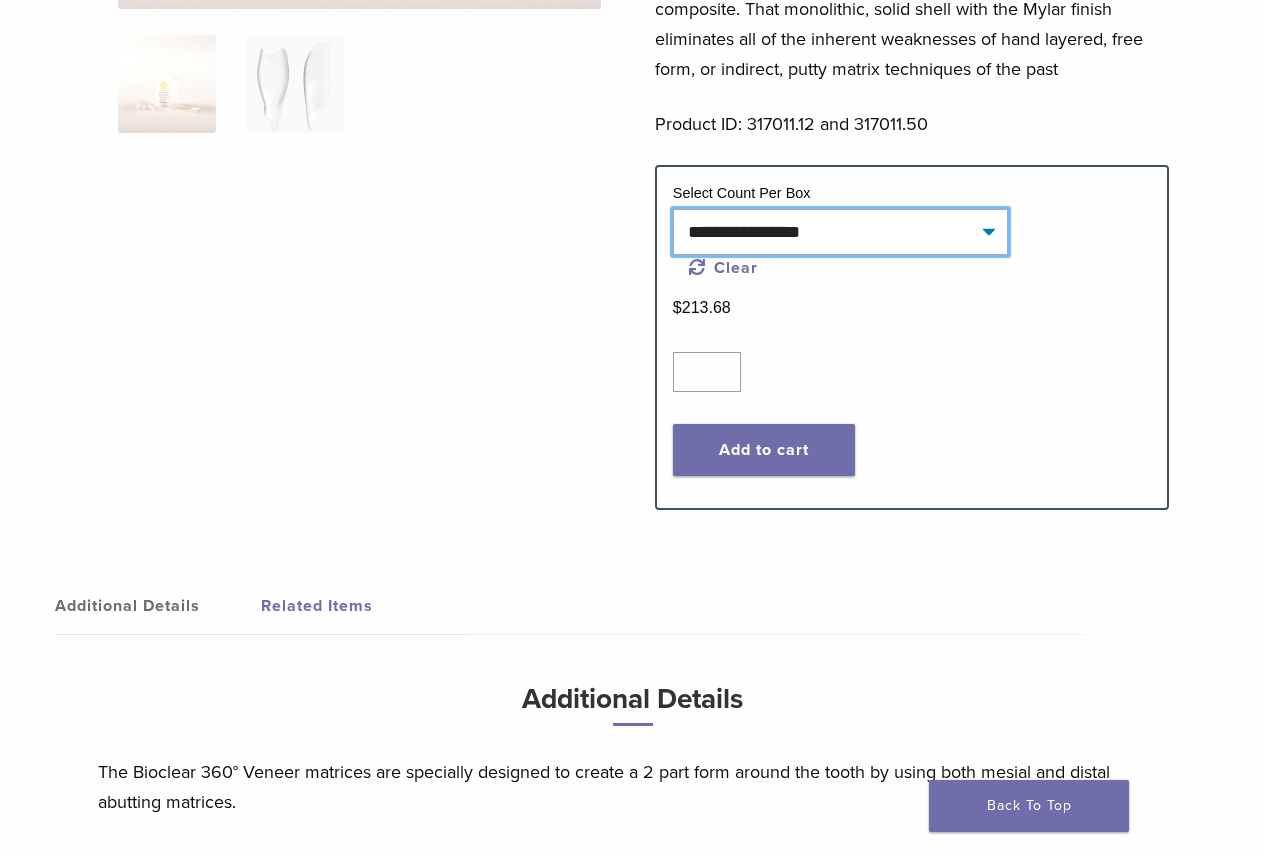 scroll, scrollTop: 500, scrollLeft: 0, axis: vertical 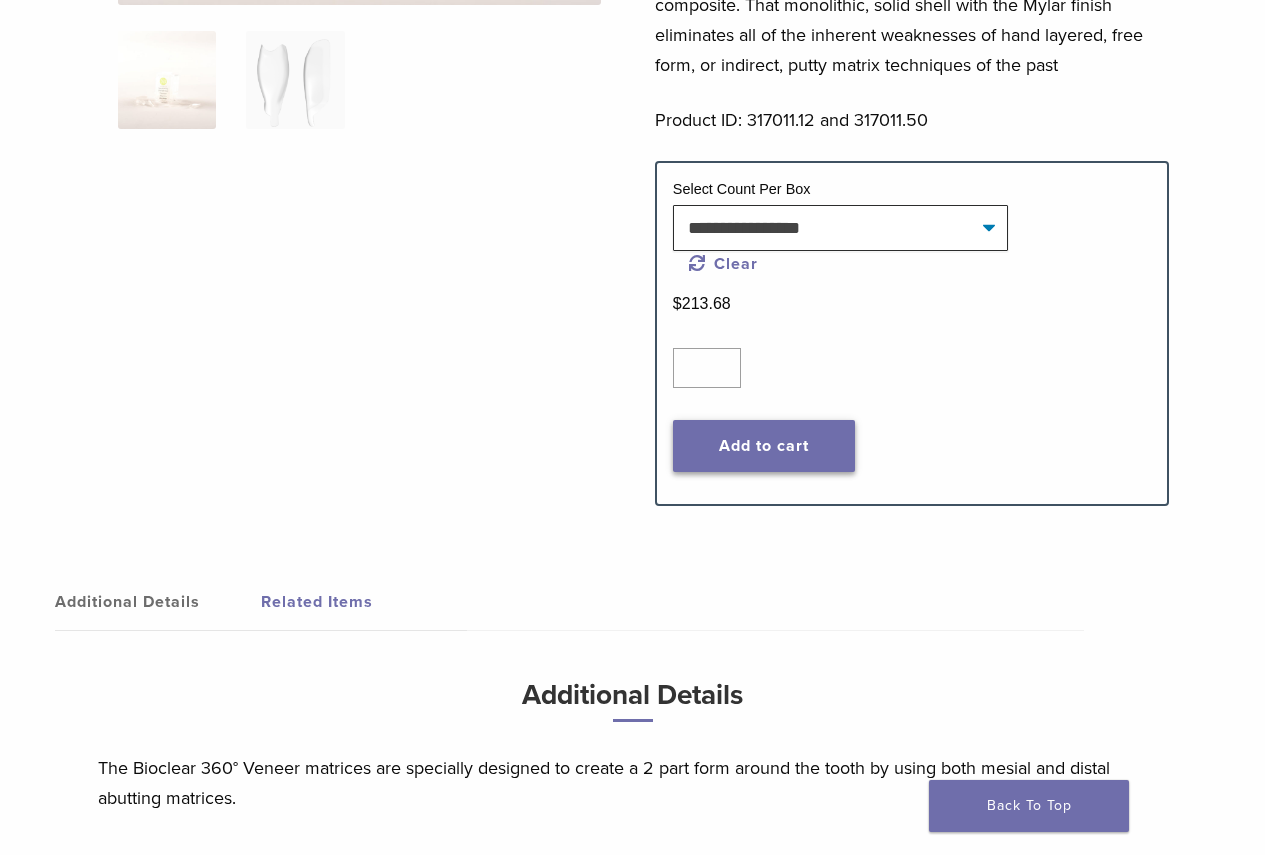 click on "Add to cart" 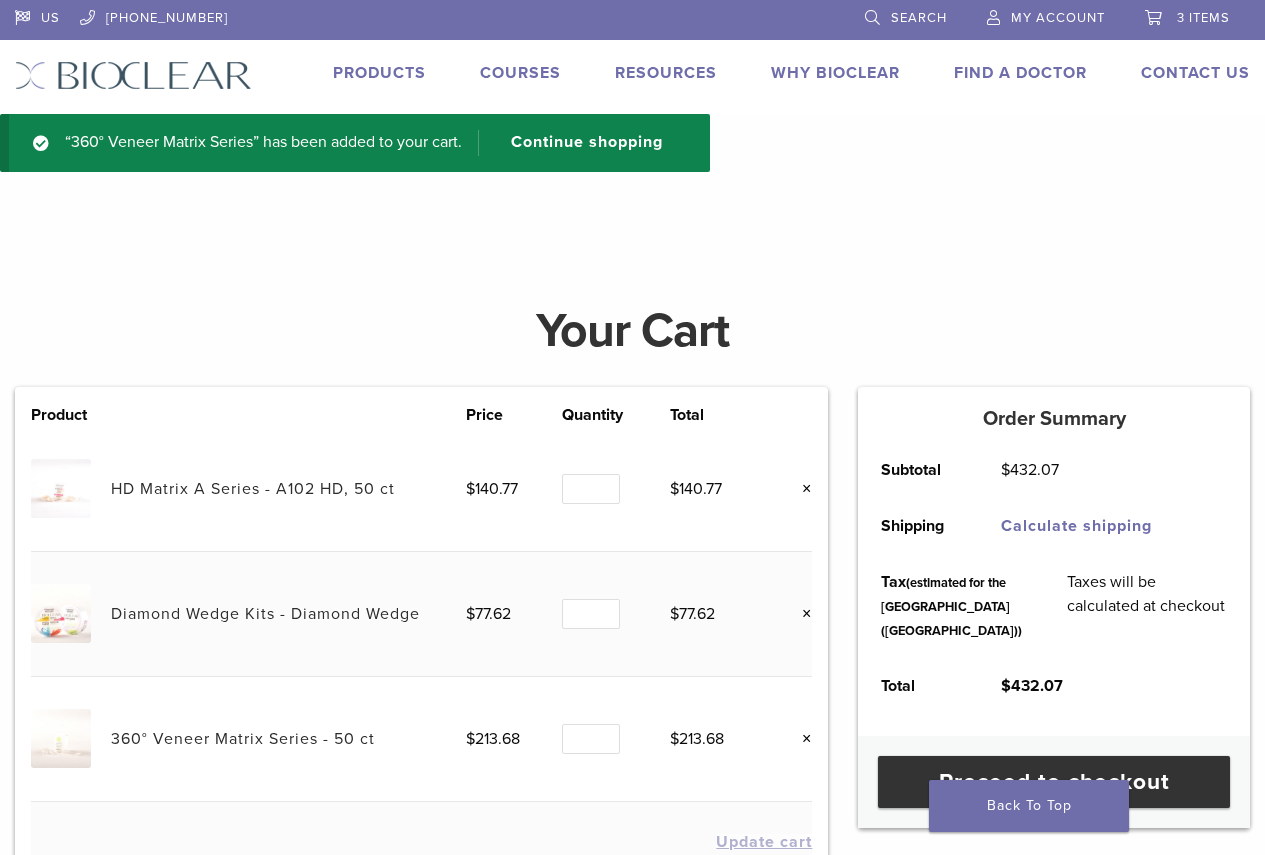 scroll, scrollTop: 0, scrollLeft: 0, axis: both 